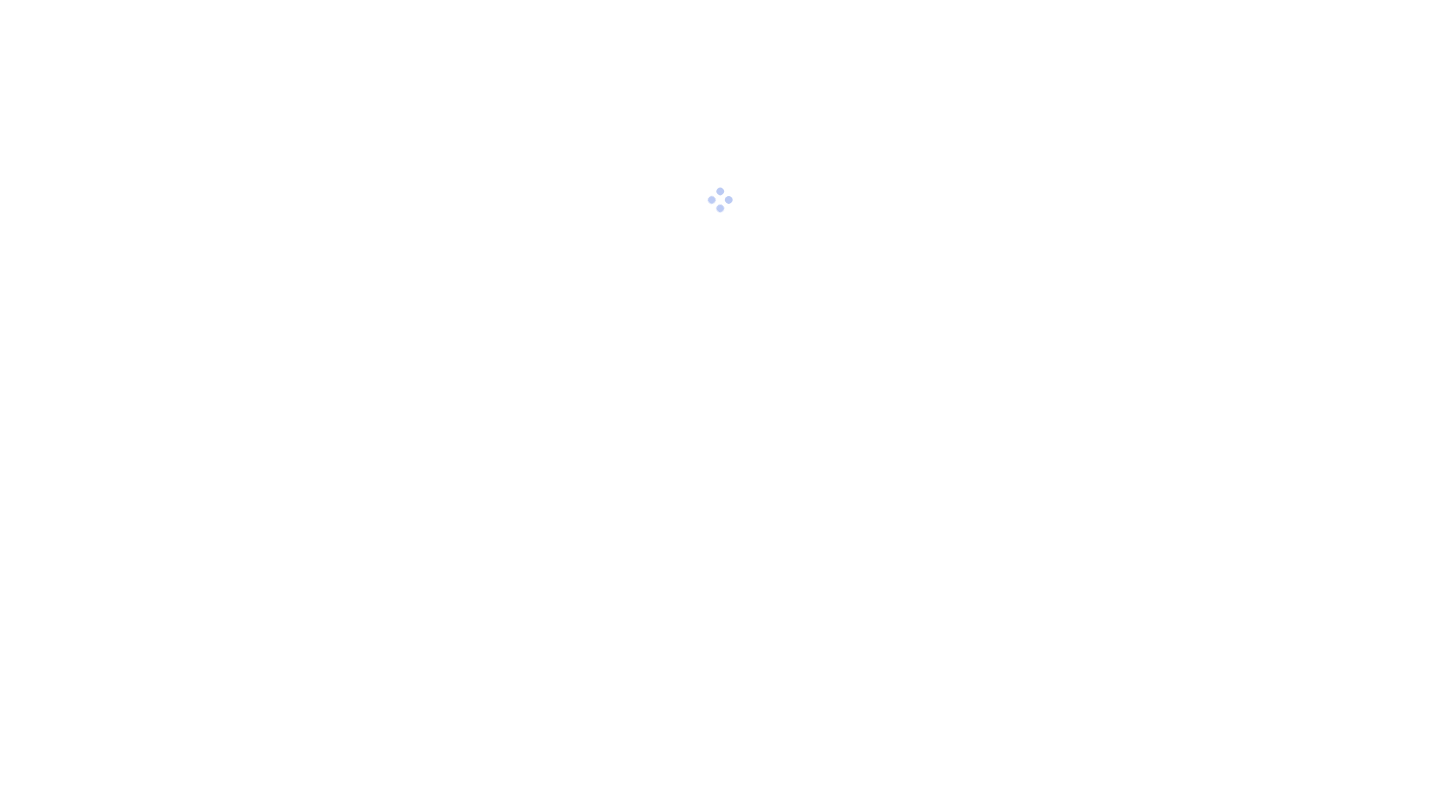 scroll, scrollTop: 0, scrollLeft: 0, axis: both 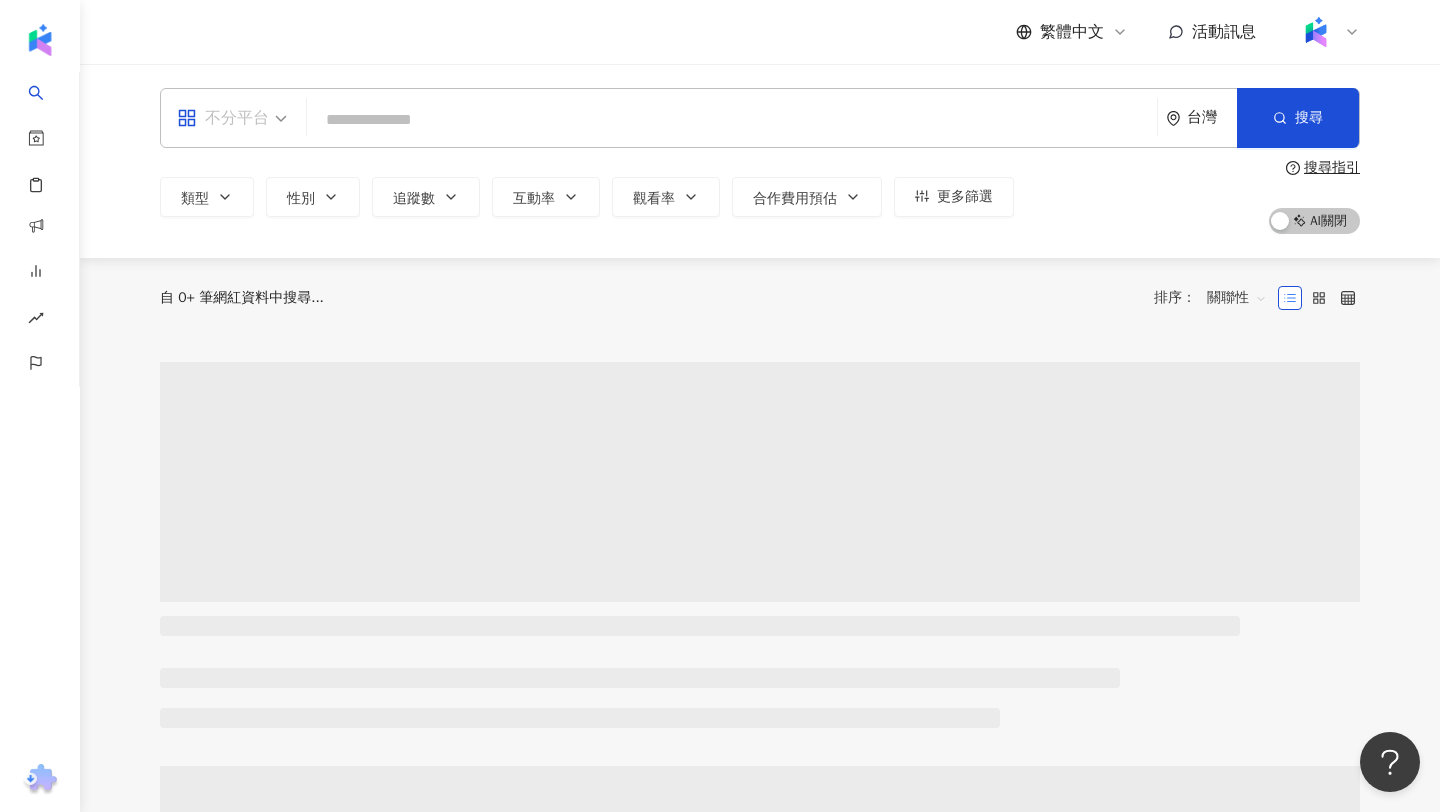 click on "不分平台" at bounding box center [223, 118] 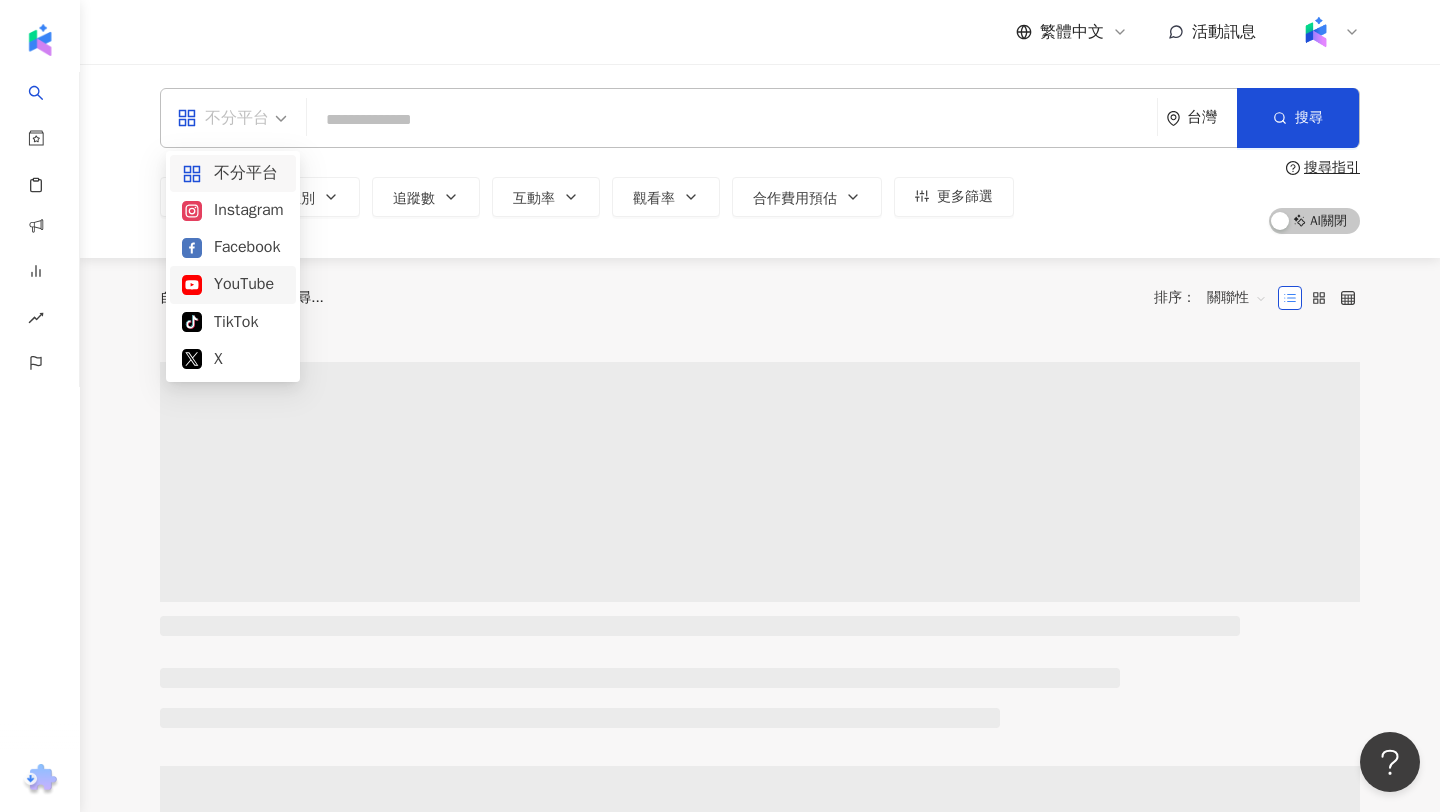 click on "YouTube" at bounding box center [233, 284] 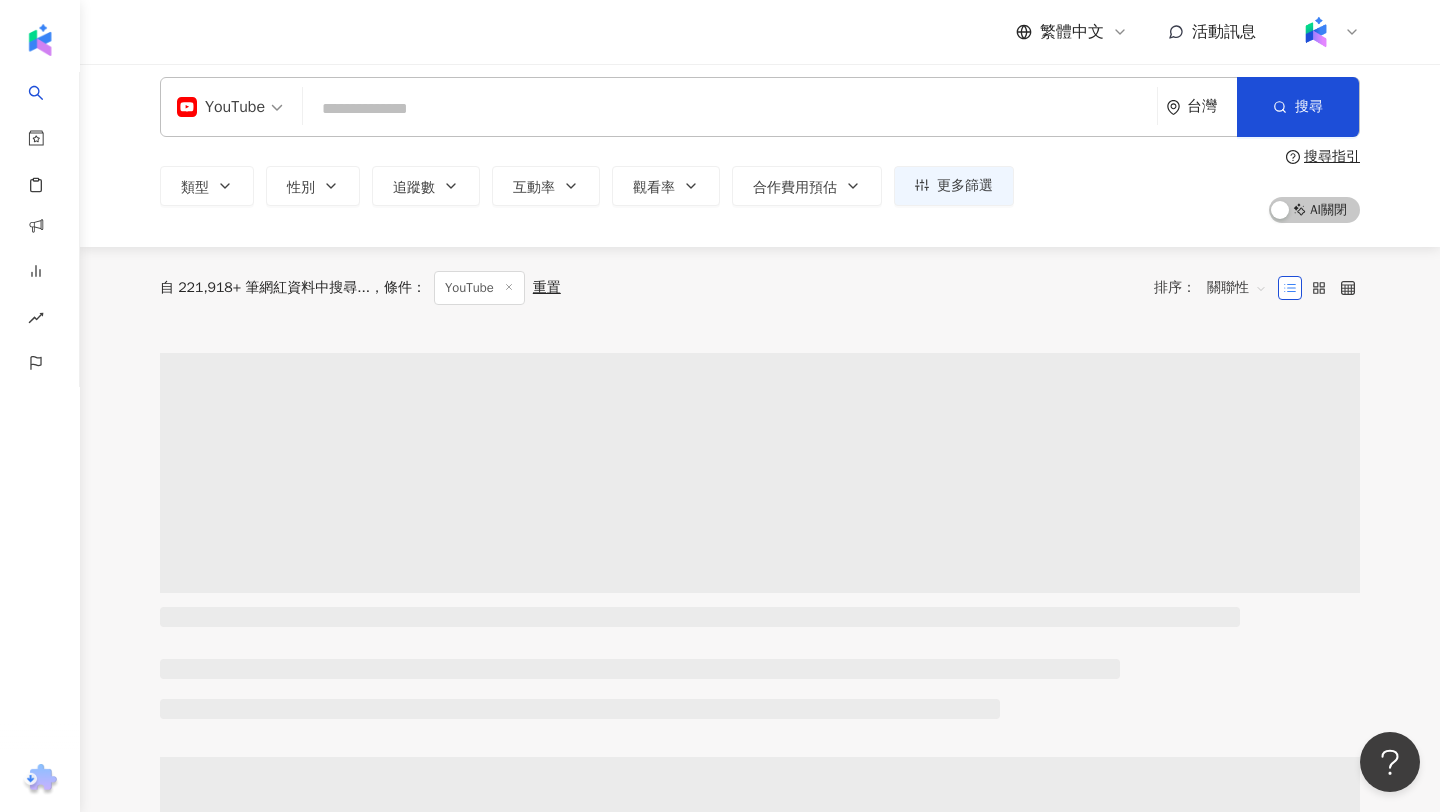 scroll, scrollTop: 7, scrollLeft: 0, axis: vertical 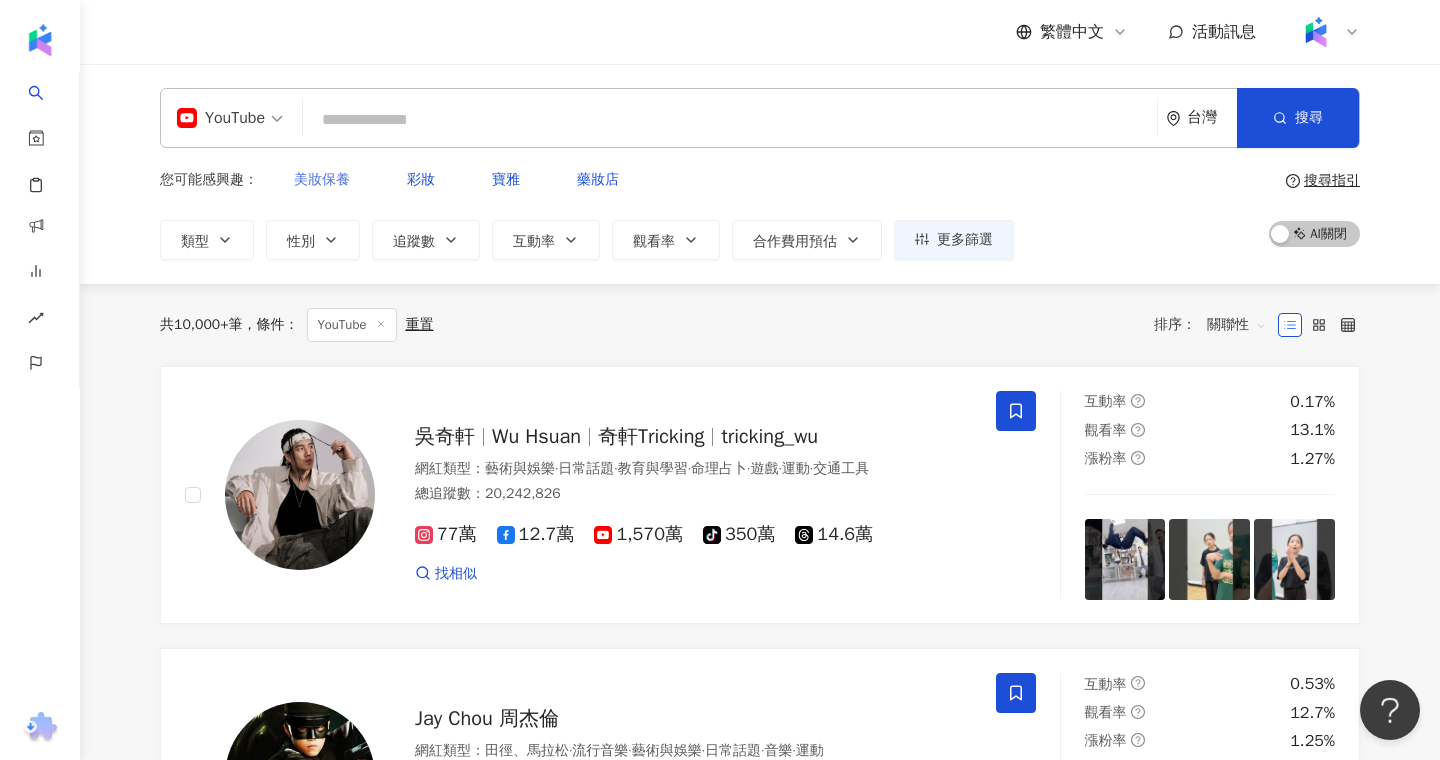 click on "美妝保養" at bounding box center (322, 180) 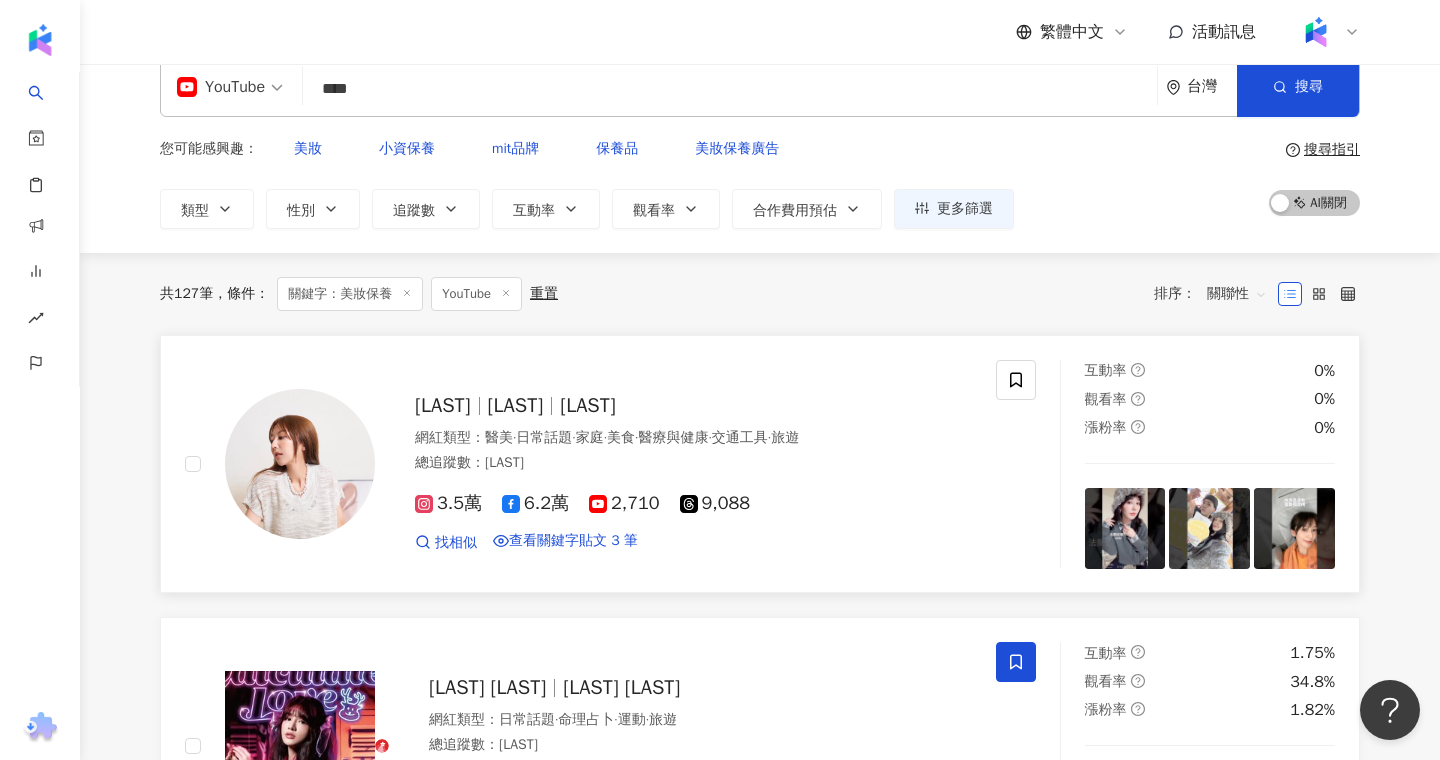 scroll, scrollTop: 0, scrollLeft: 0, axis: both 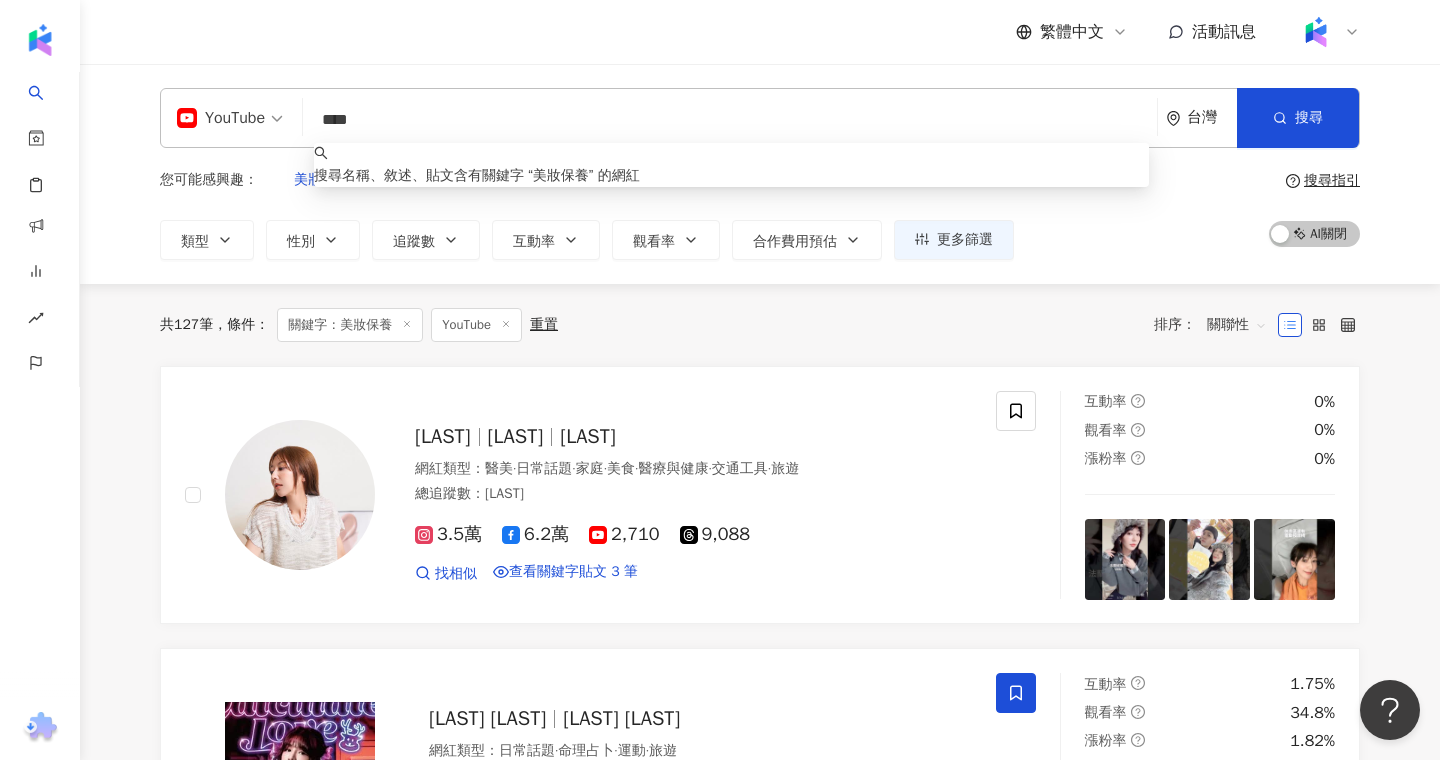 click on "****" at bounding box center (730, 120) 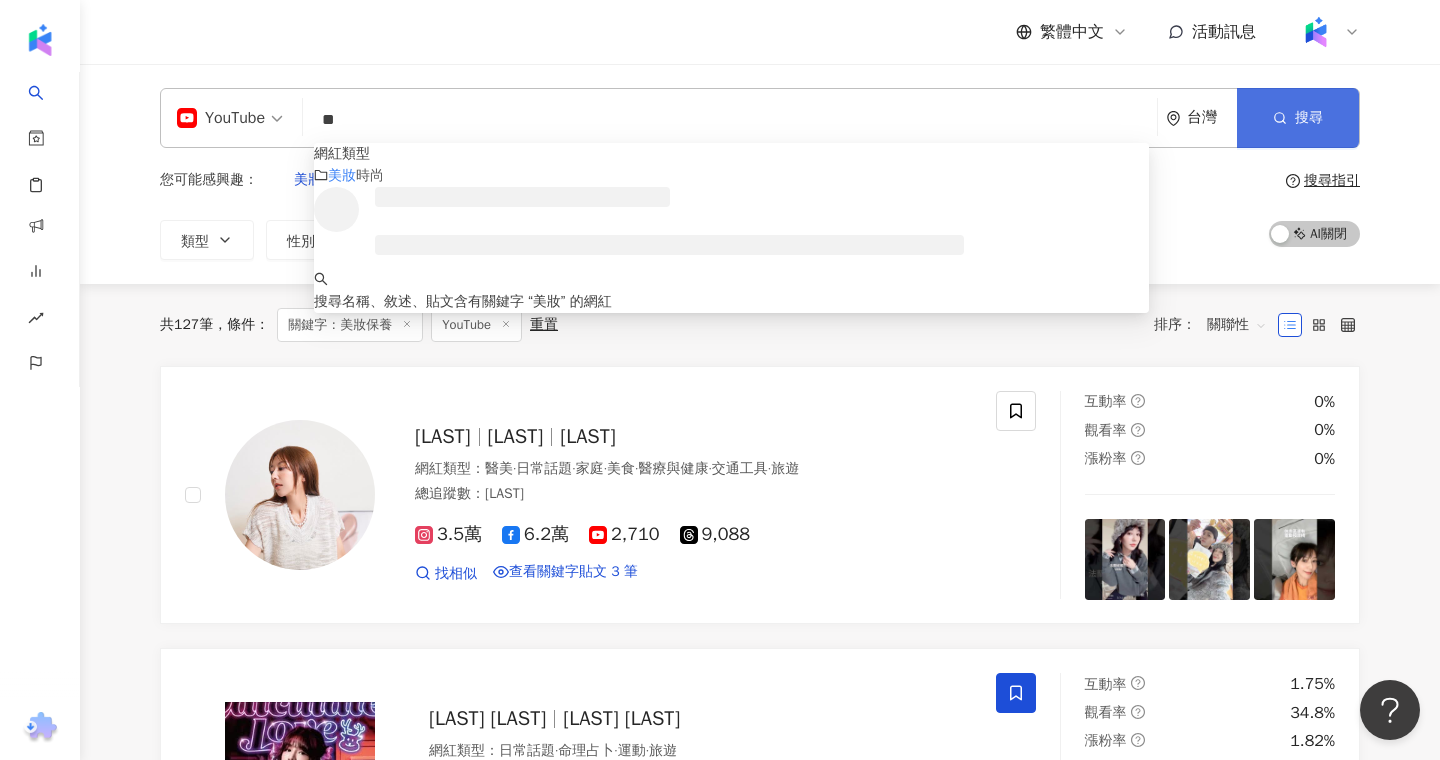 type on "**" 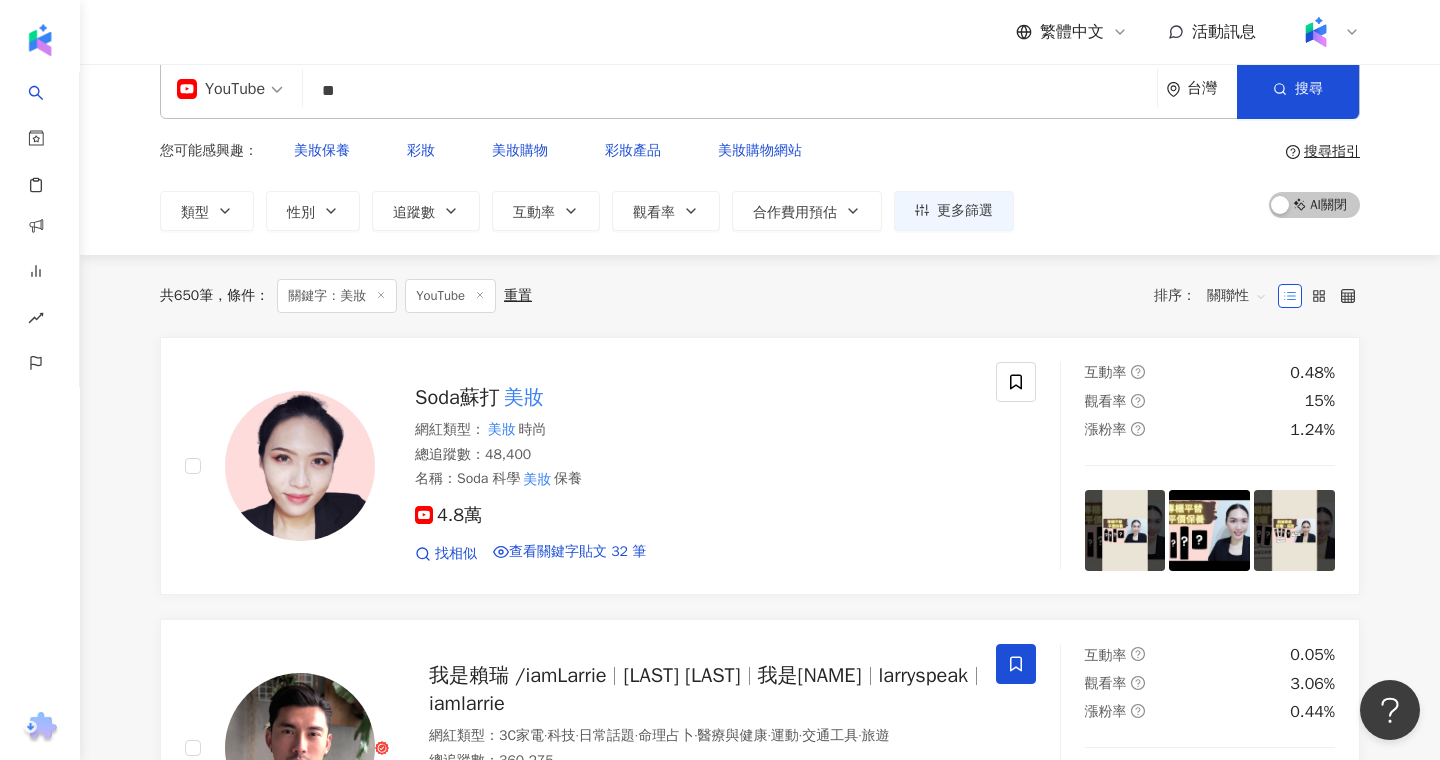 scroll, scrollTop: 21, scrollLeft: 0, axis: vertical 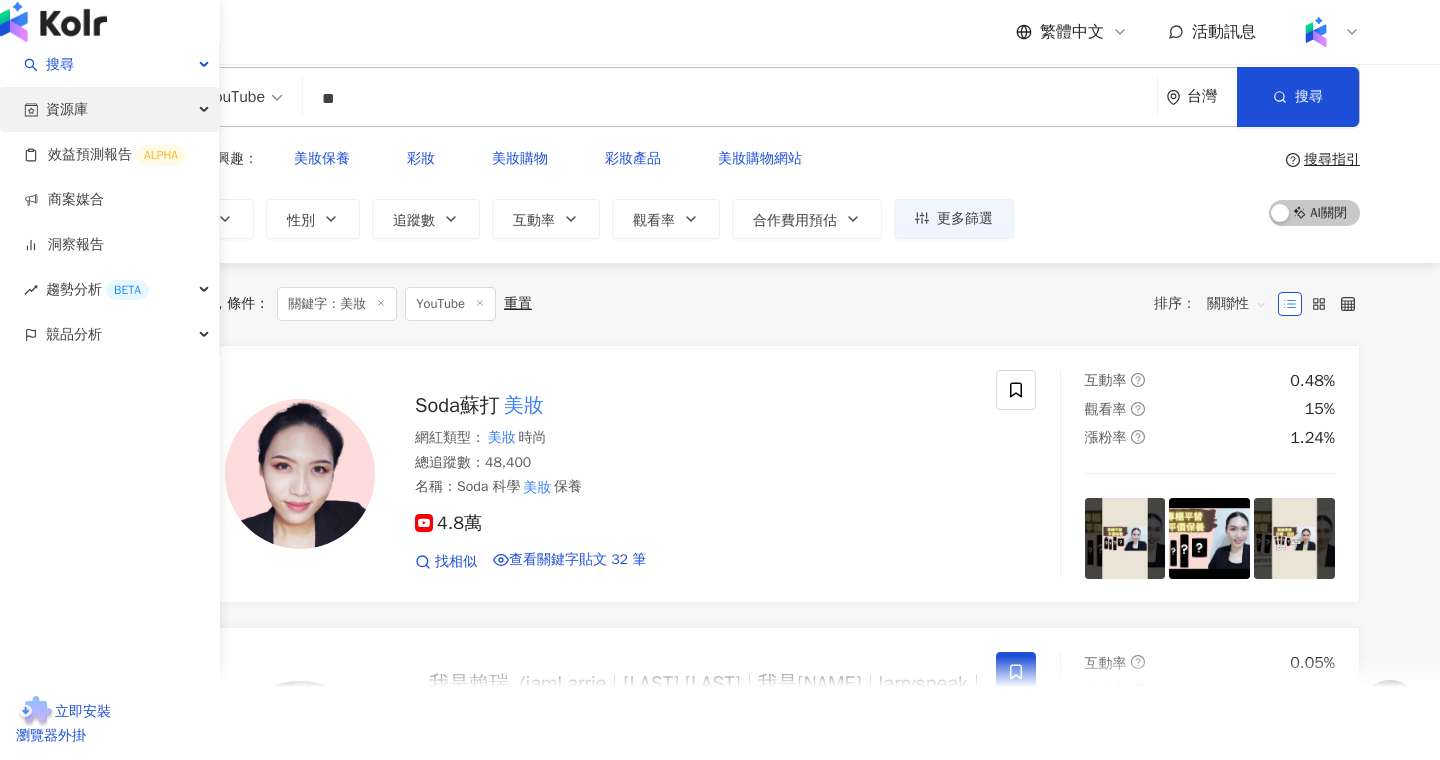 click on "資源庫" at bounding box center (109, 109) 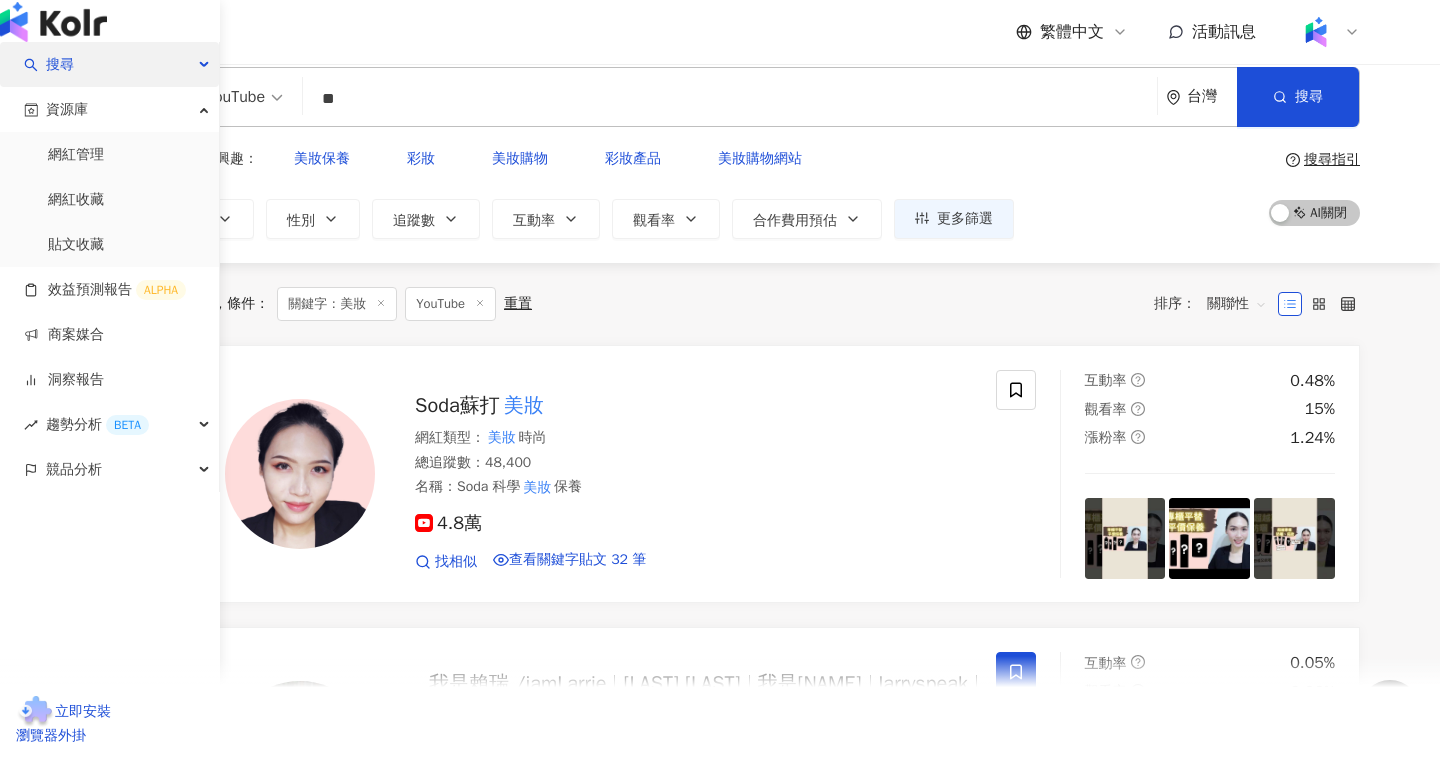 click on "搜尋" at bounding box center (109, 64) 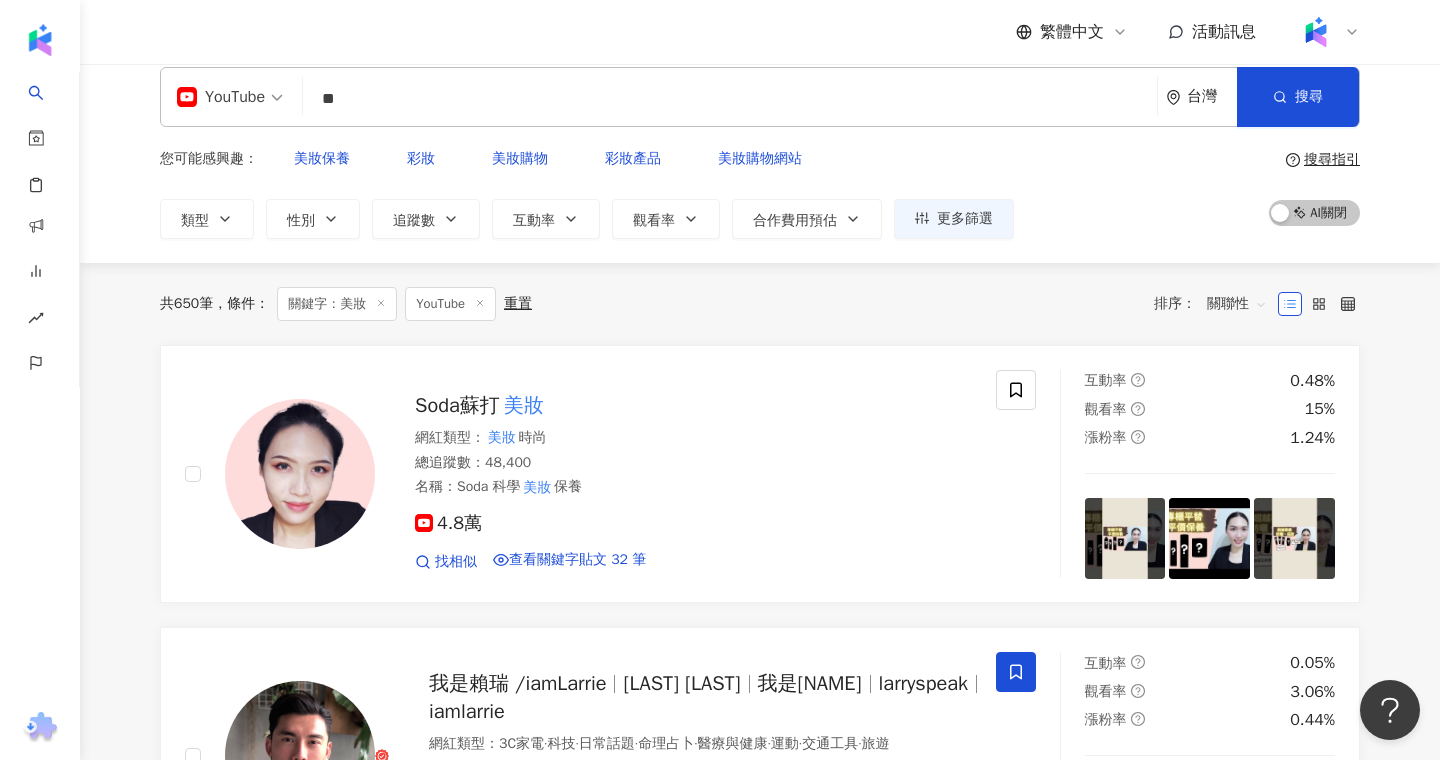 click on "YouTube" at bounding box center (230, 97) 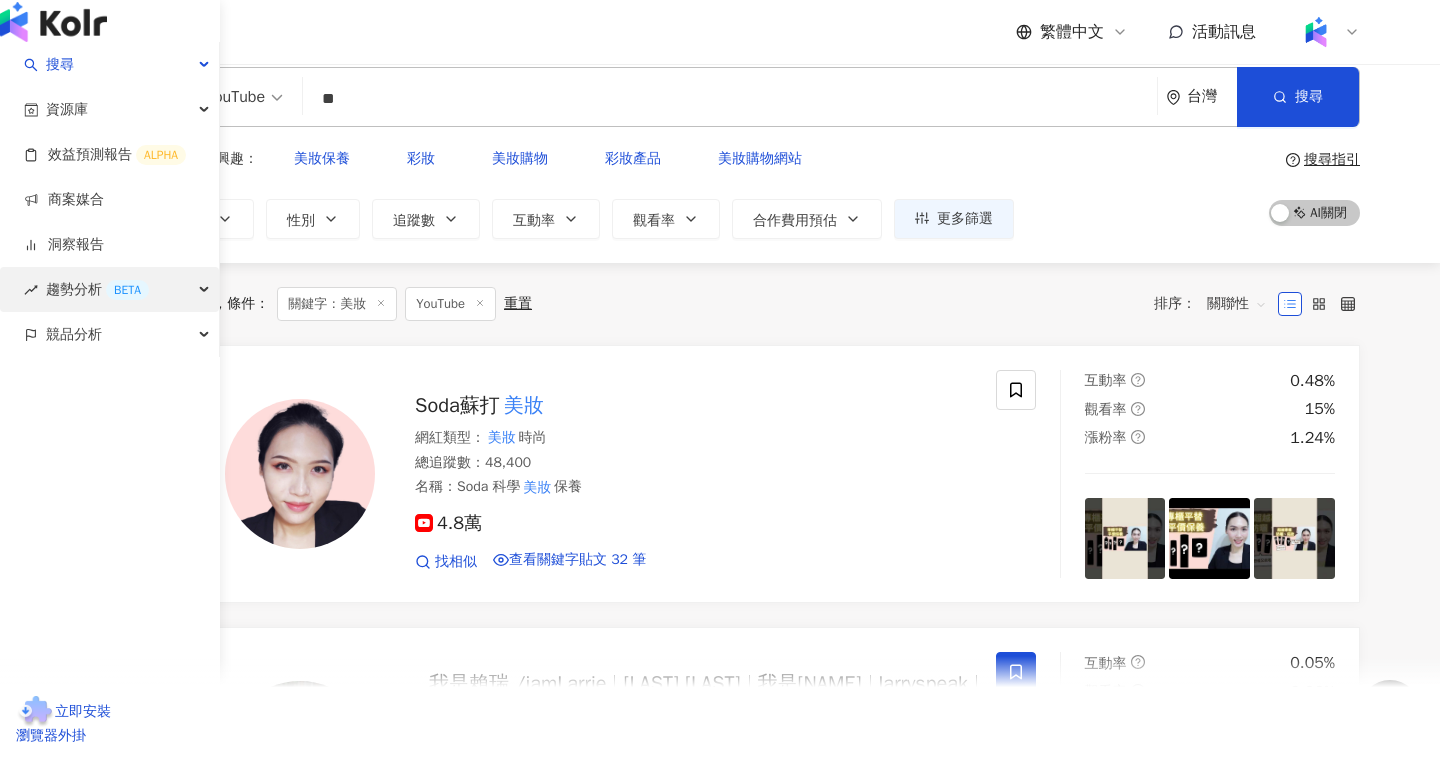 click on "趨勢分析 BETA" at bounding box center [97, 289] 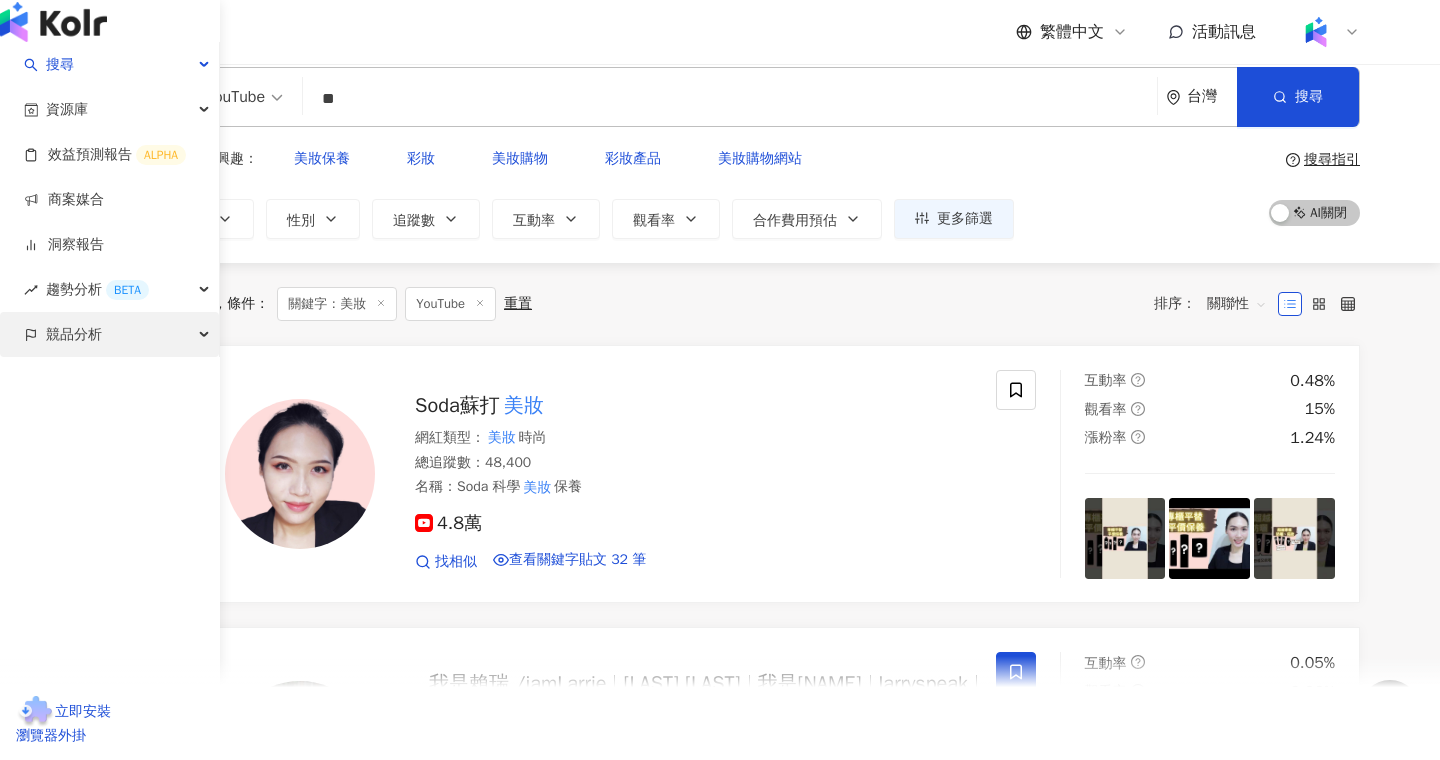 click on "競品分析" at bounding box center (74, 334) 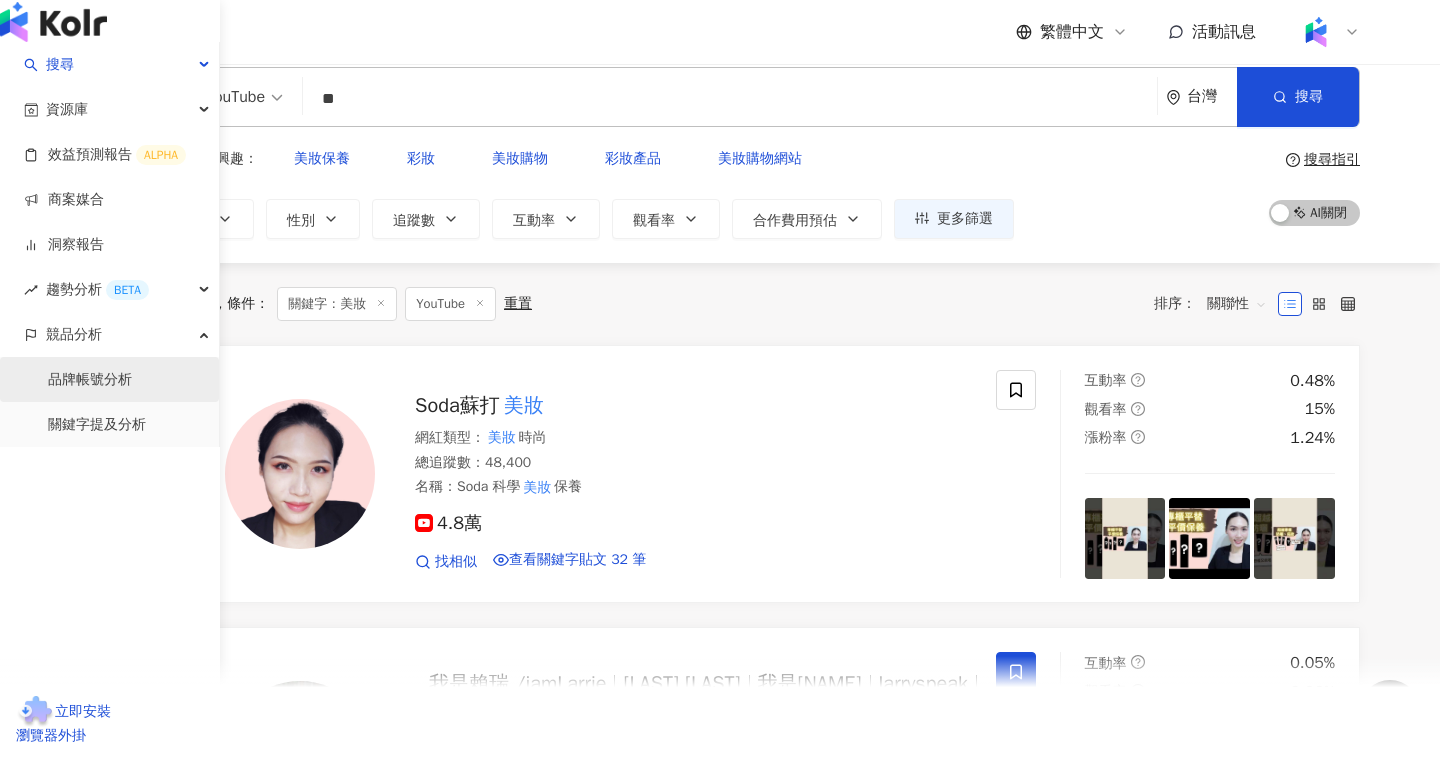 click on "品牌帳號分析" at bounding box center [90, 380] 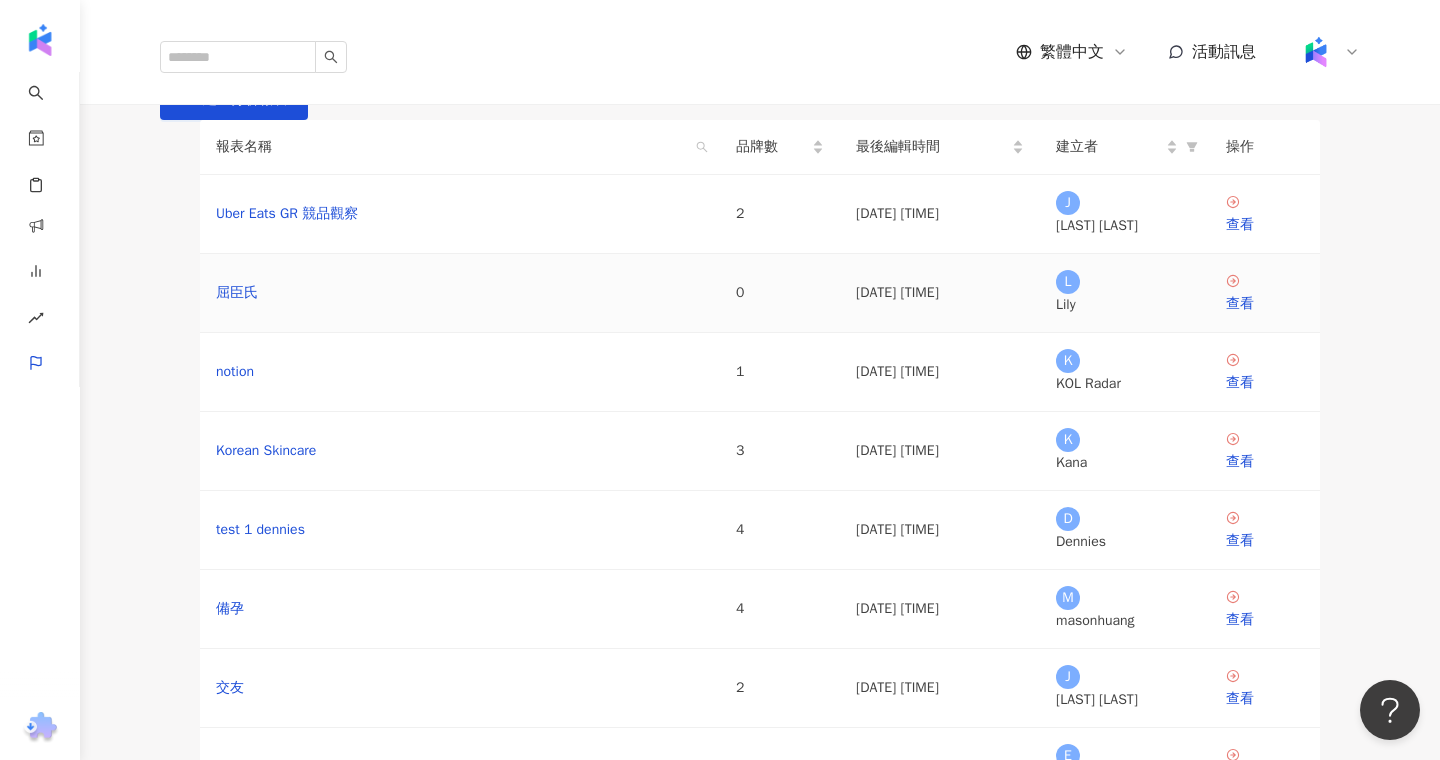 click on "屈臣氏" at bounding box center (460, 293) 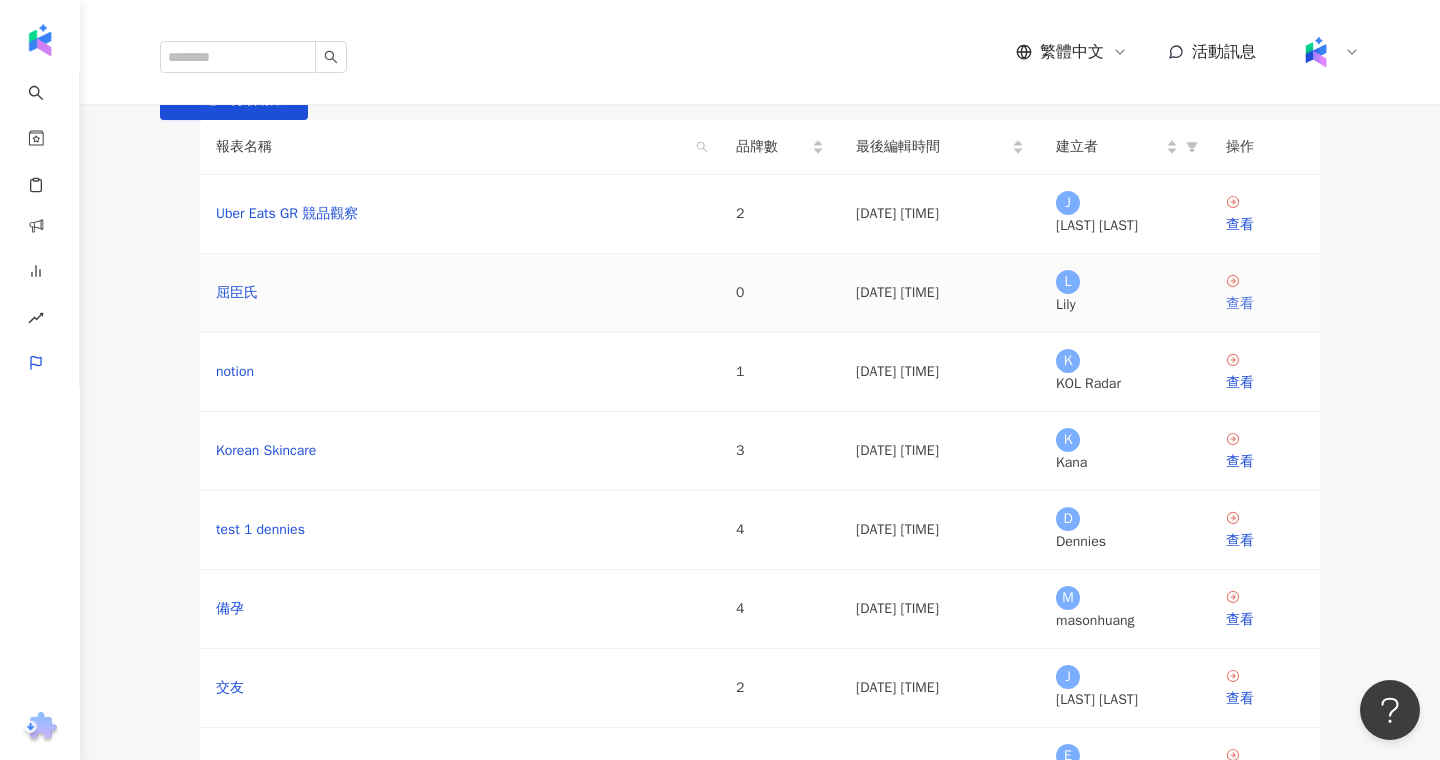 click on "查看" at bounding box center [1265, 304] 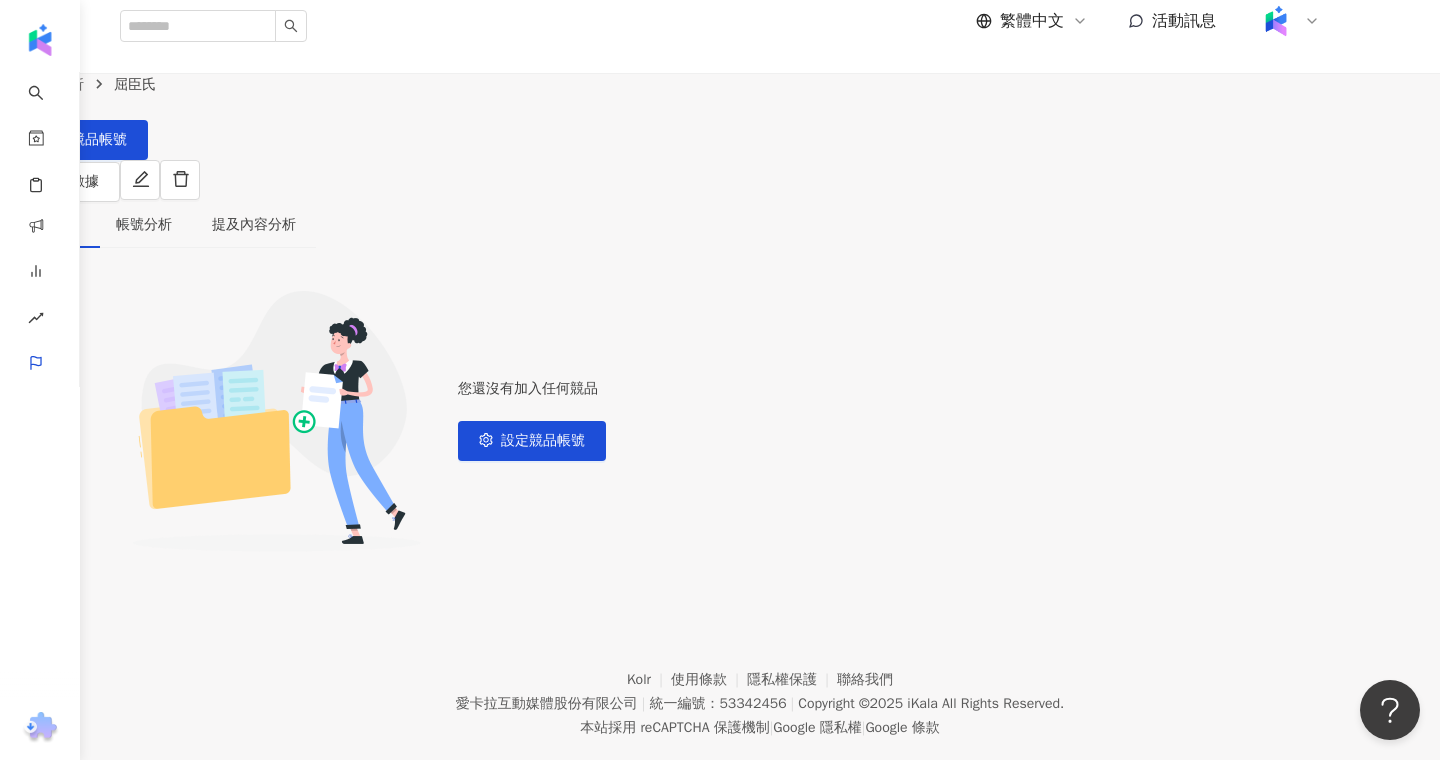 scroll, scrollTop: 28, scrollLeft: 0, axis: vertical 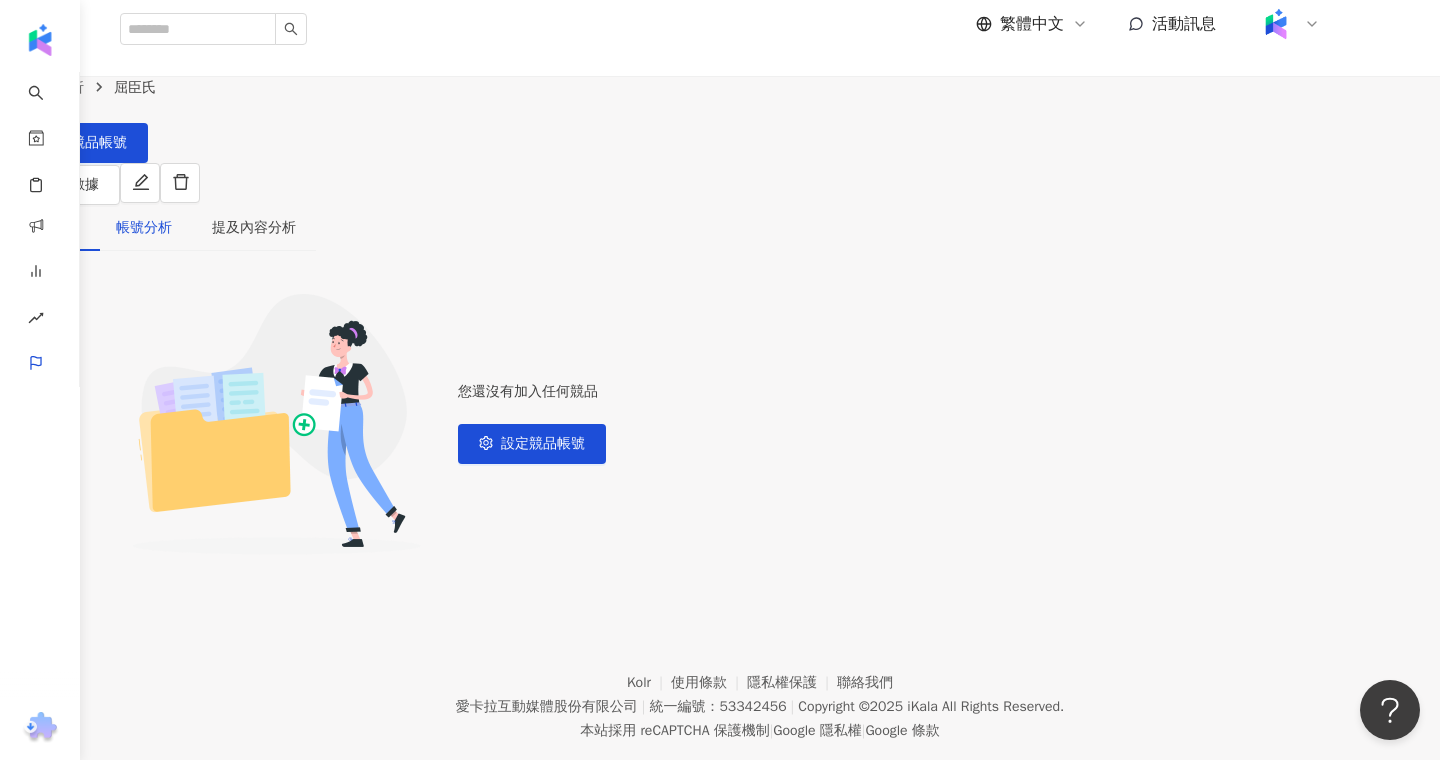 click on "帳號分析" at bounding box center [144, 228] 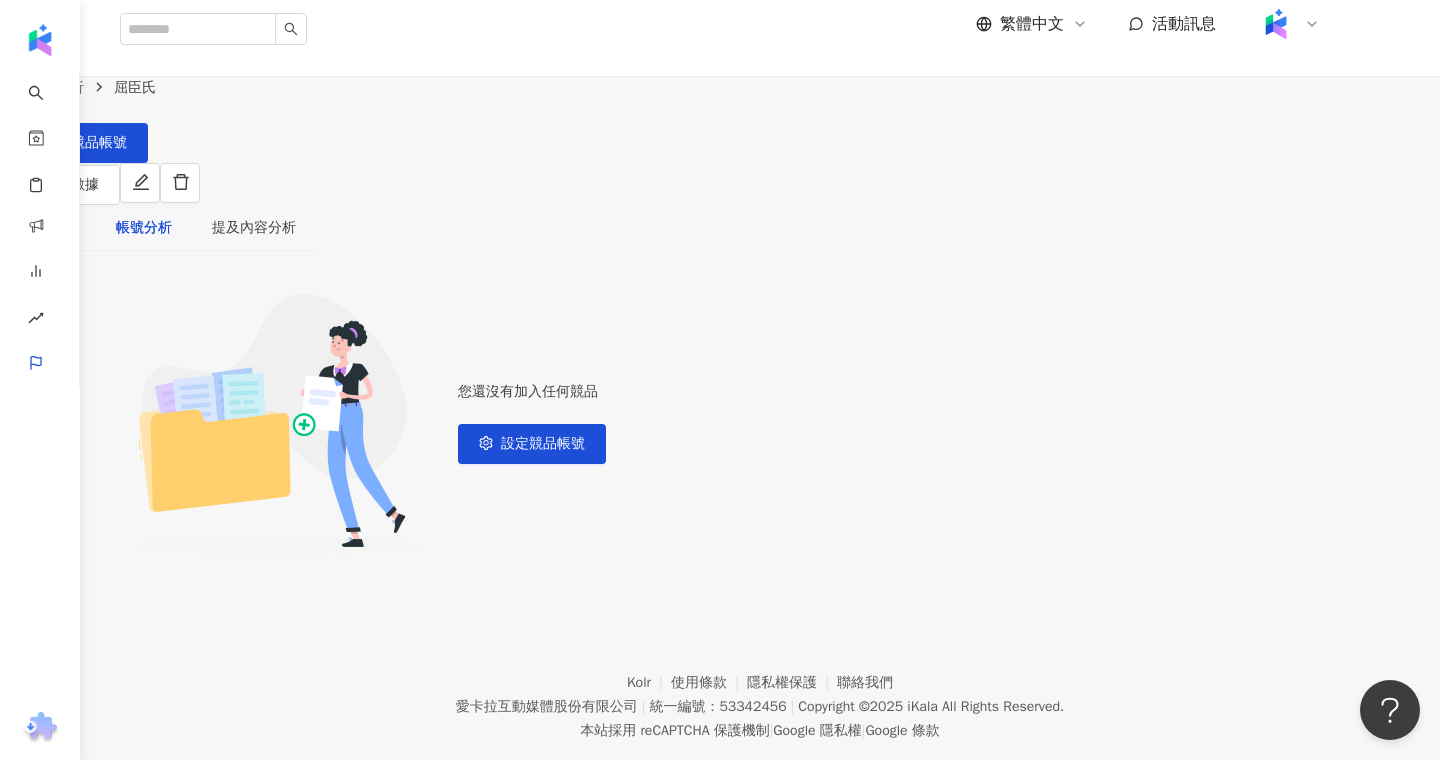 scroll, scrollTop: 0, scrollLeft: 0, axis: both 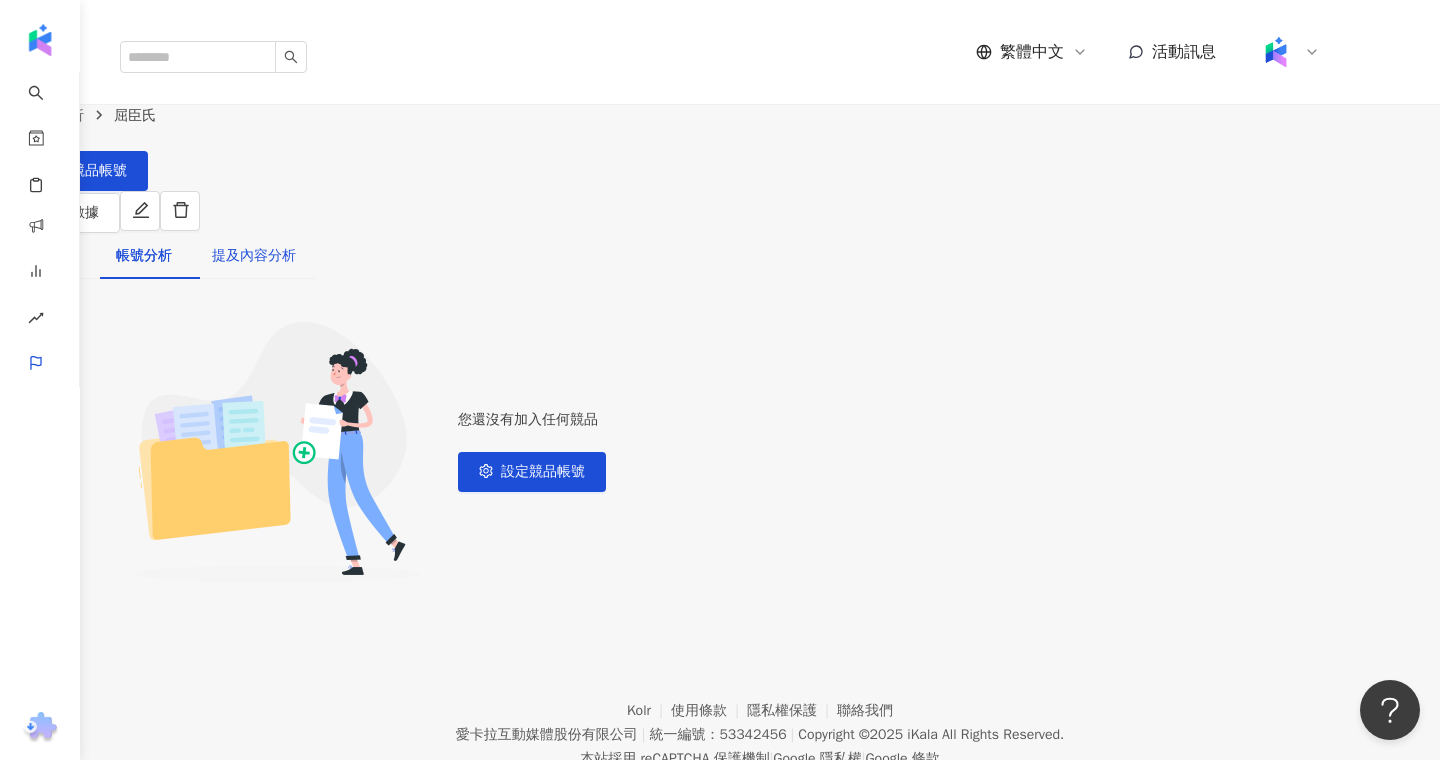 click on "提及內容分析" at bounding box center [254, 256] 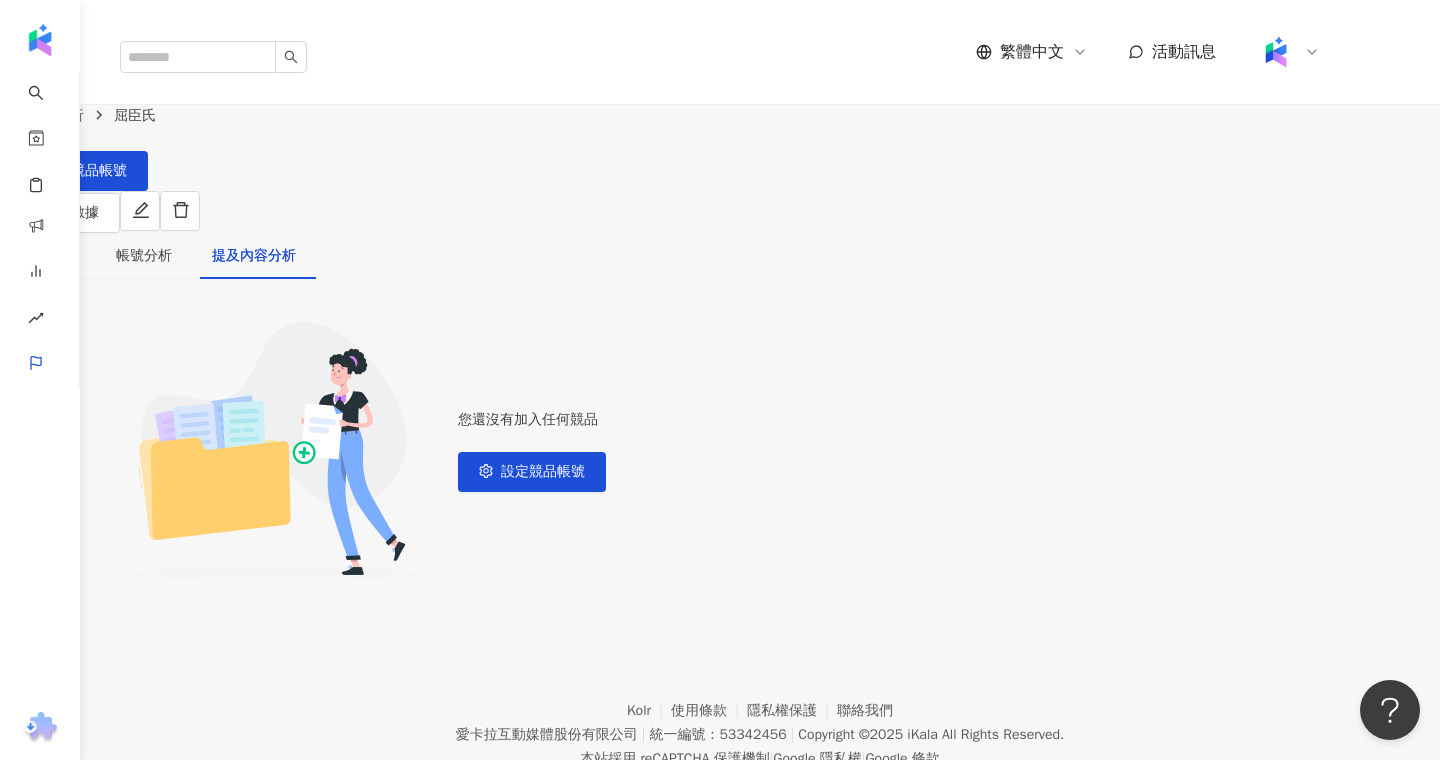 click on "數據總覽" at bounding box center [48, 256] 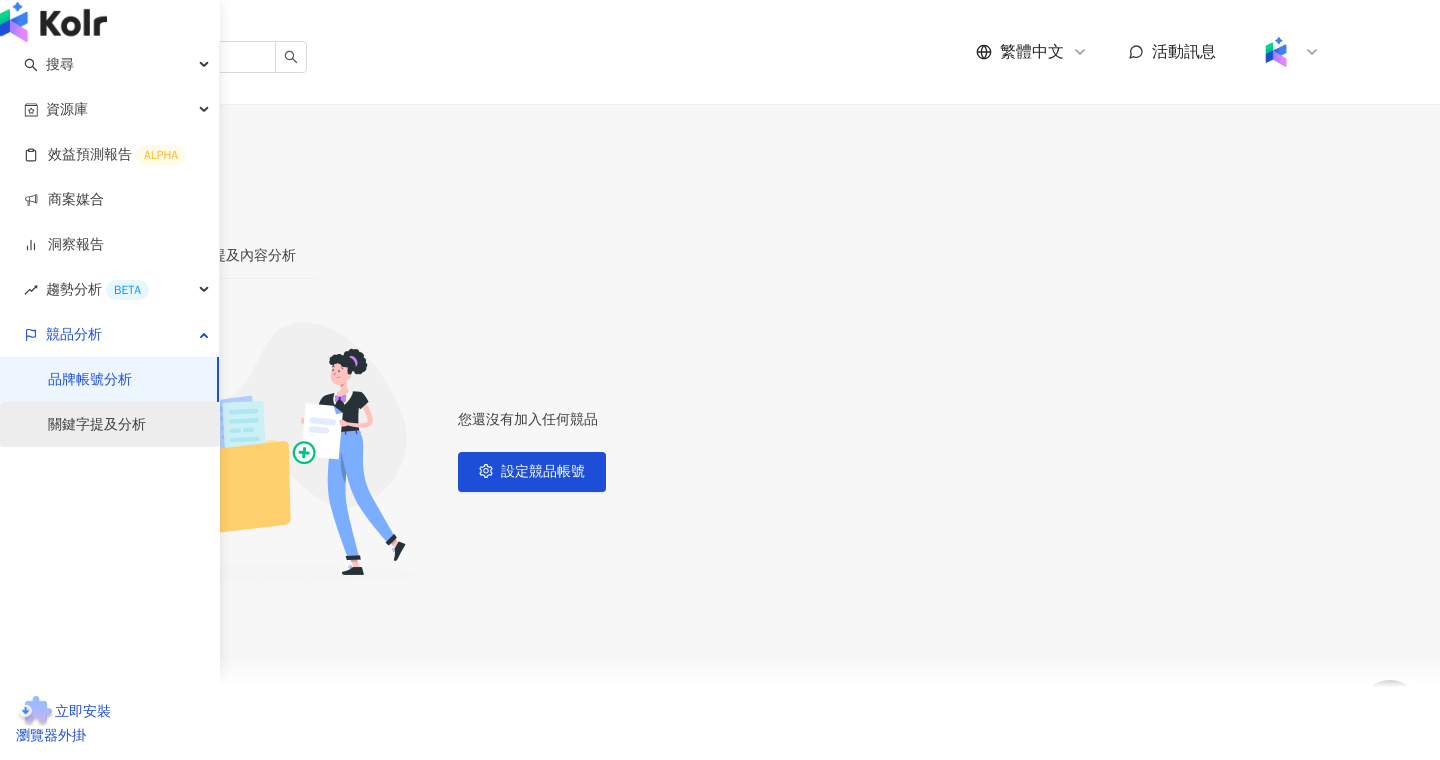 click on "關鍵字提及分析" at bounding box center (97, 425) 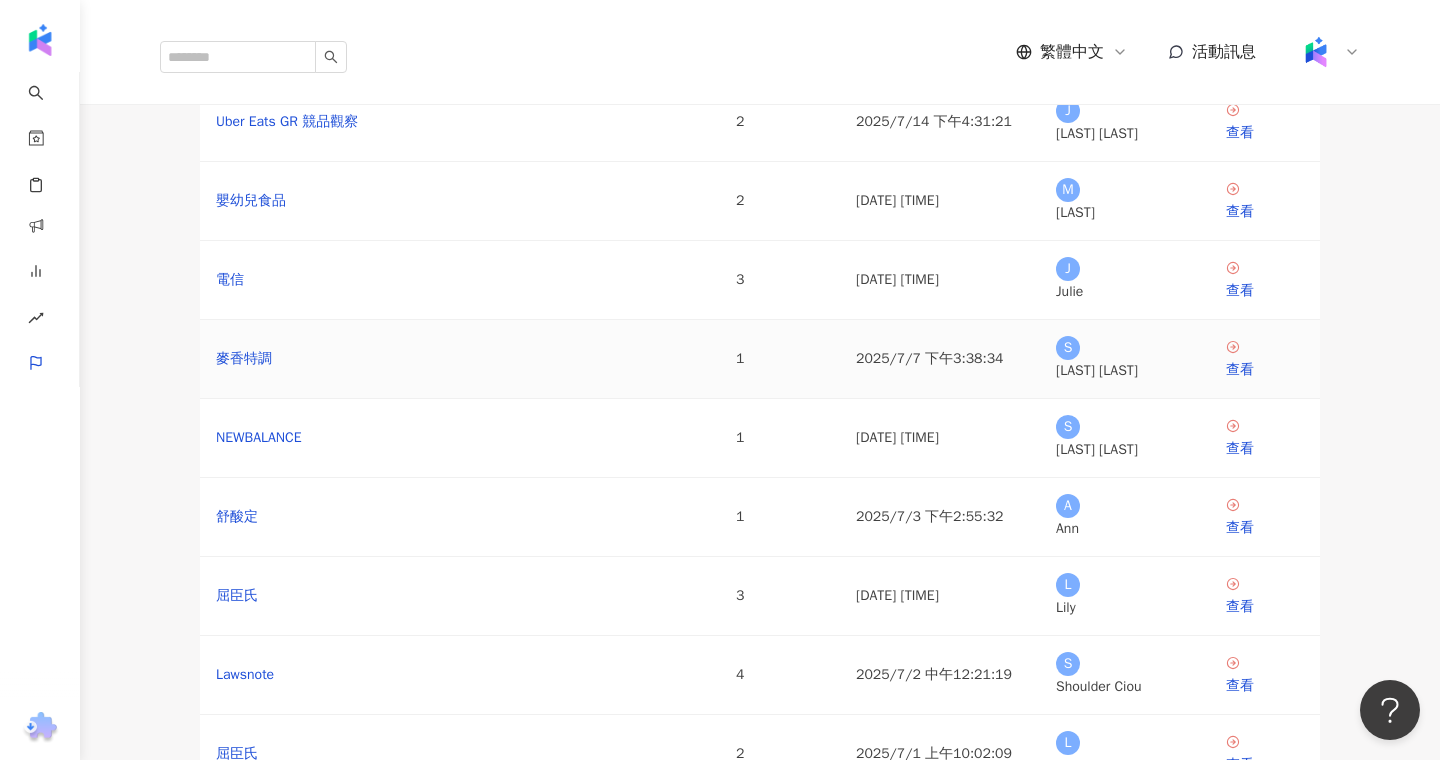 scroll, scrollTop: 326, scrollLeft: 0, axis: vertical 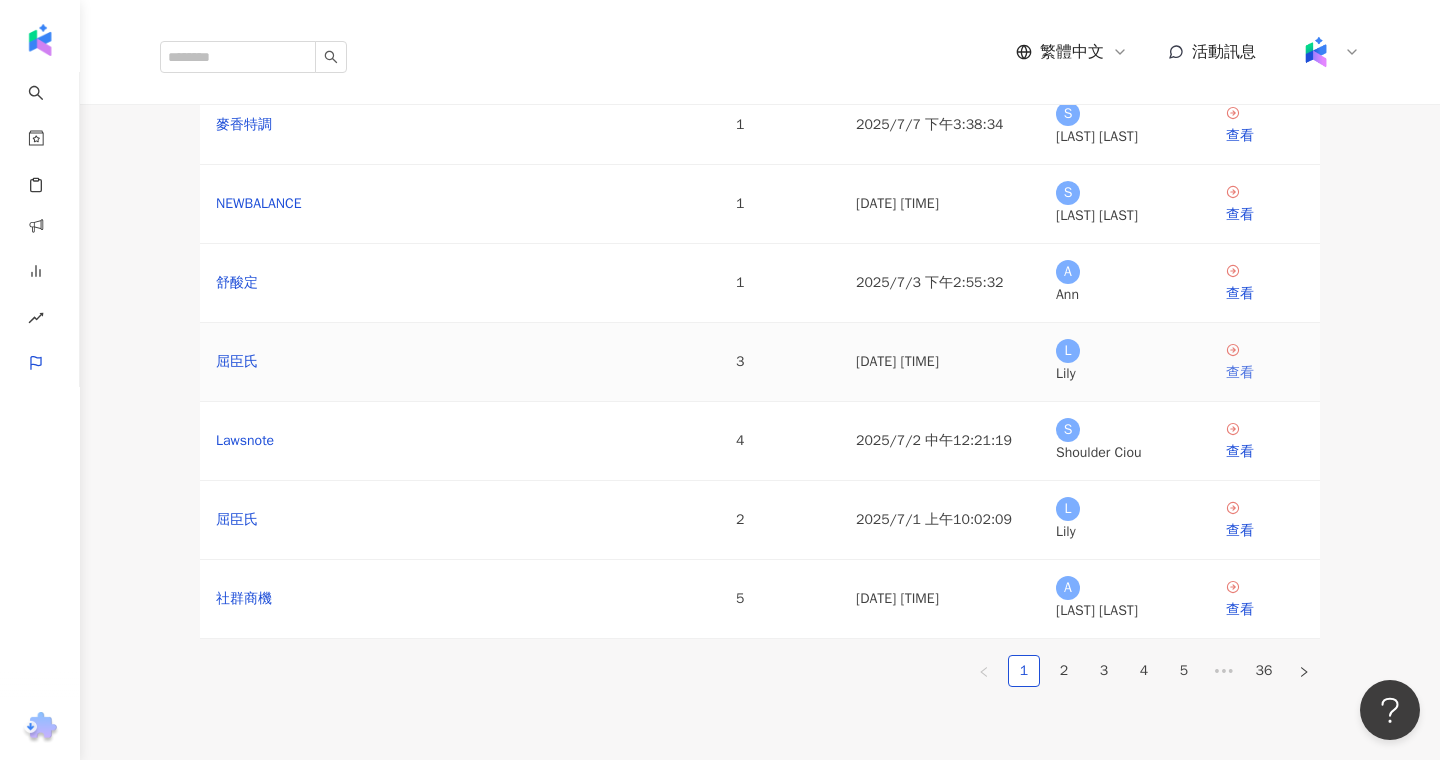click on "查看" at bounding box center (1265, 373) 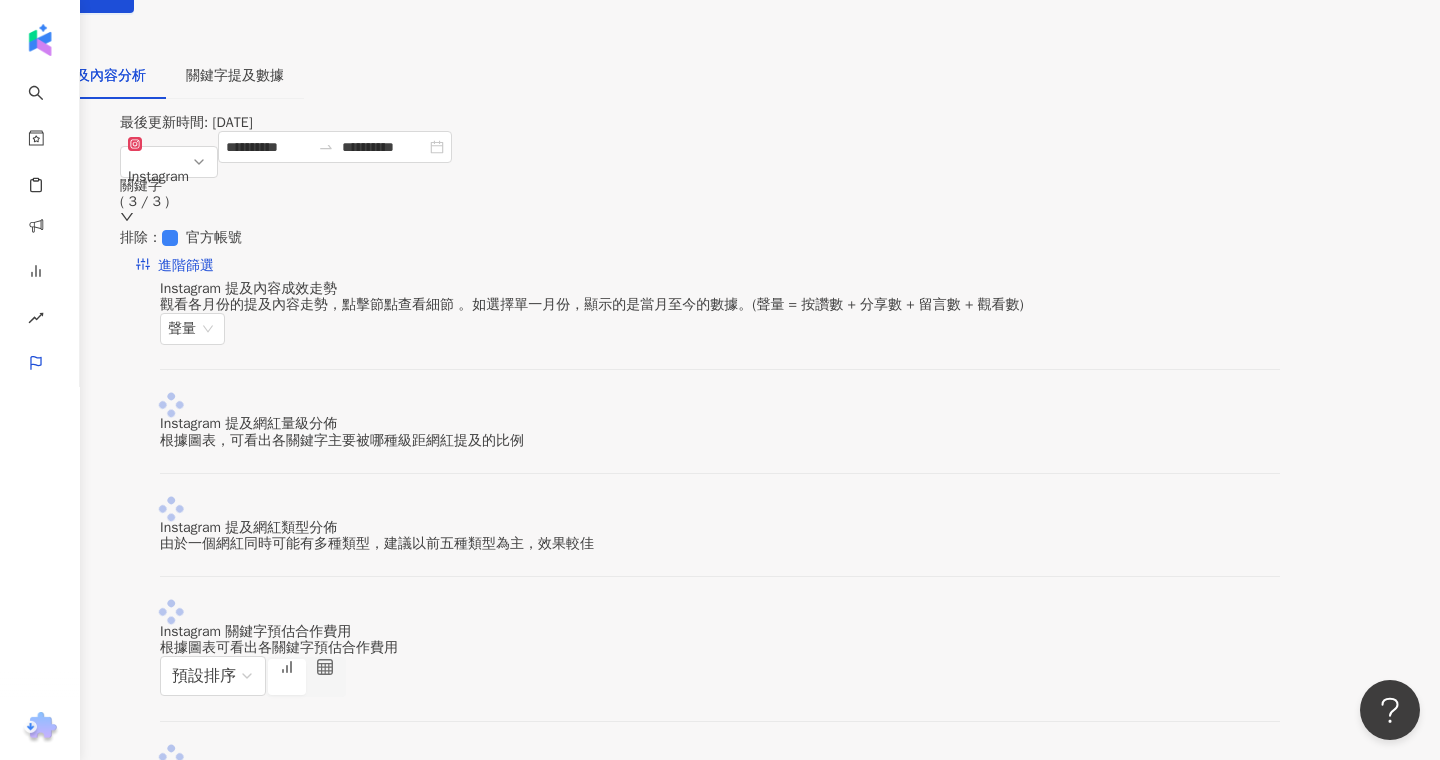 scroll, scrollTop: 177, scrollLeft: 0, axis: vertical 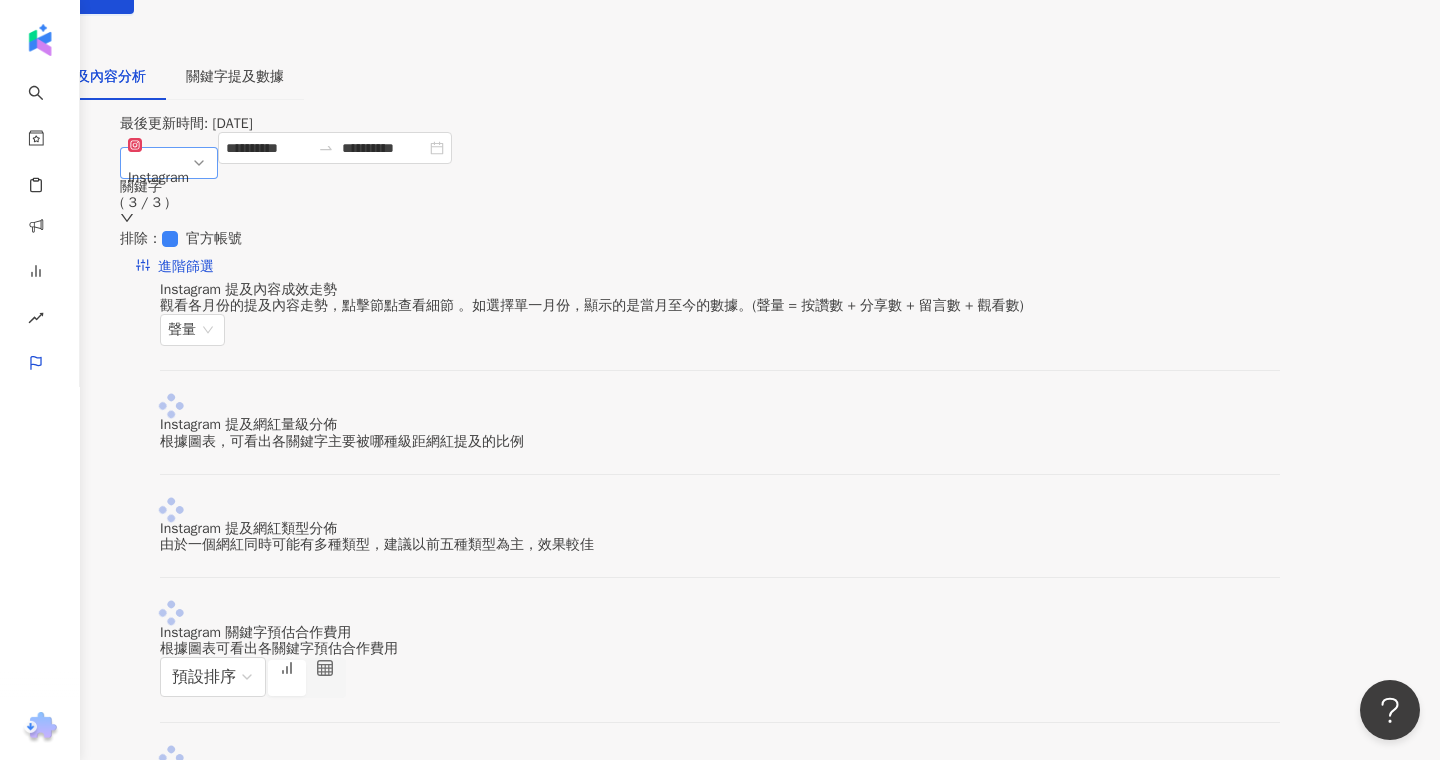 click on "Instagram" at bounding box center [169, 163] 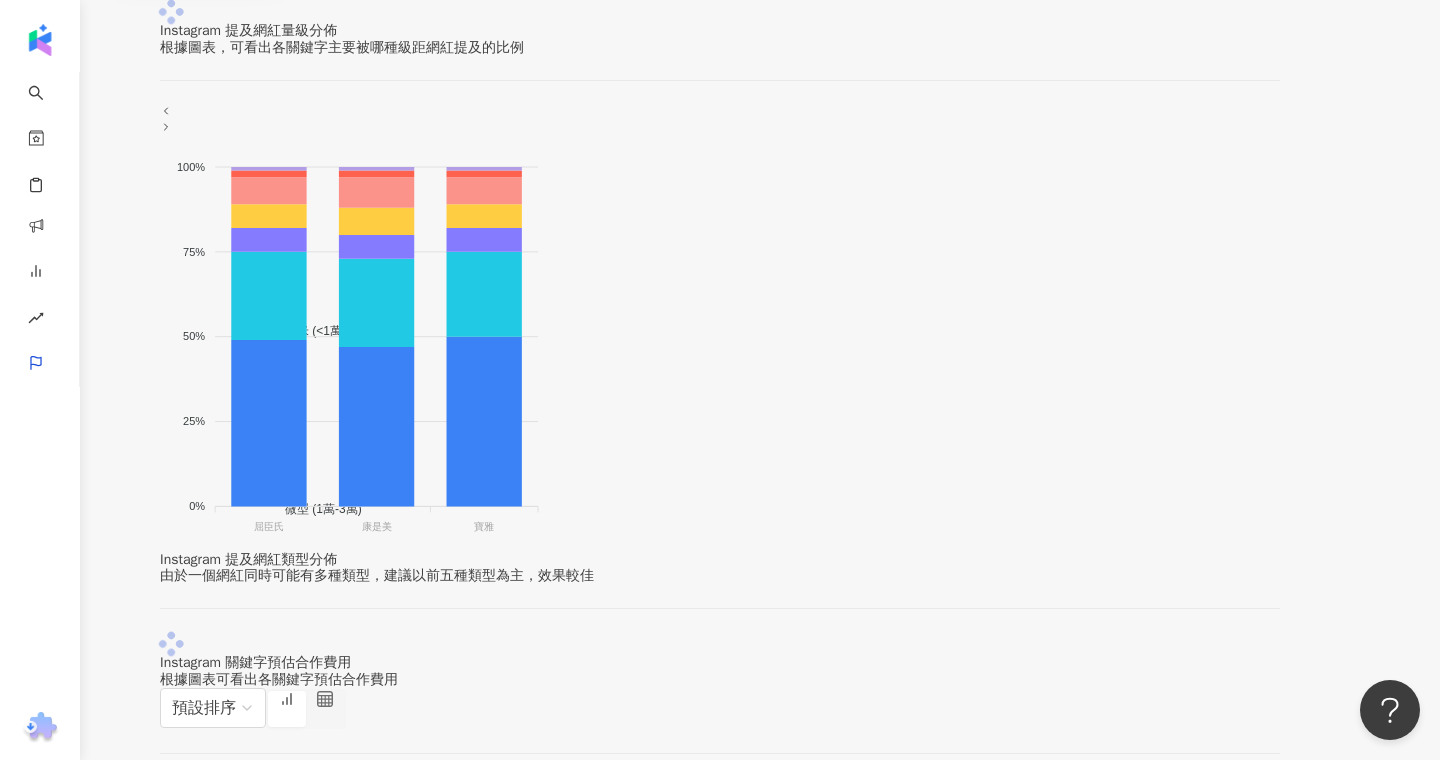 scroll, scrollTop: 565, scrollLeft: 0, axis: vertical 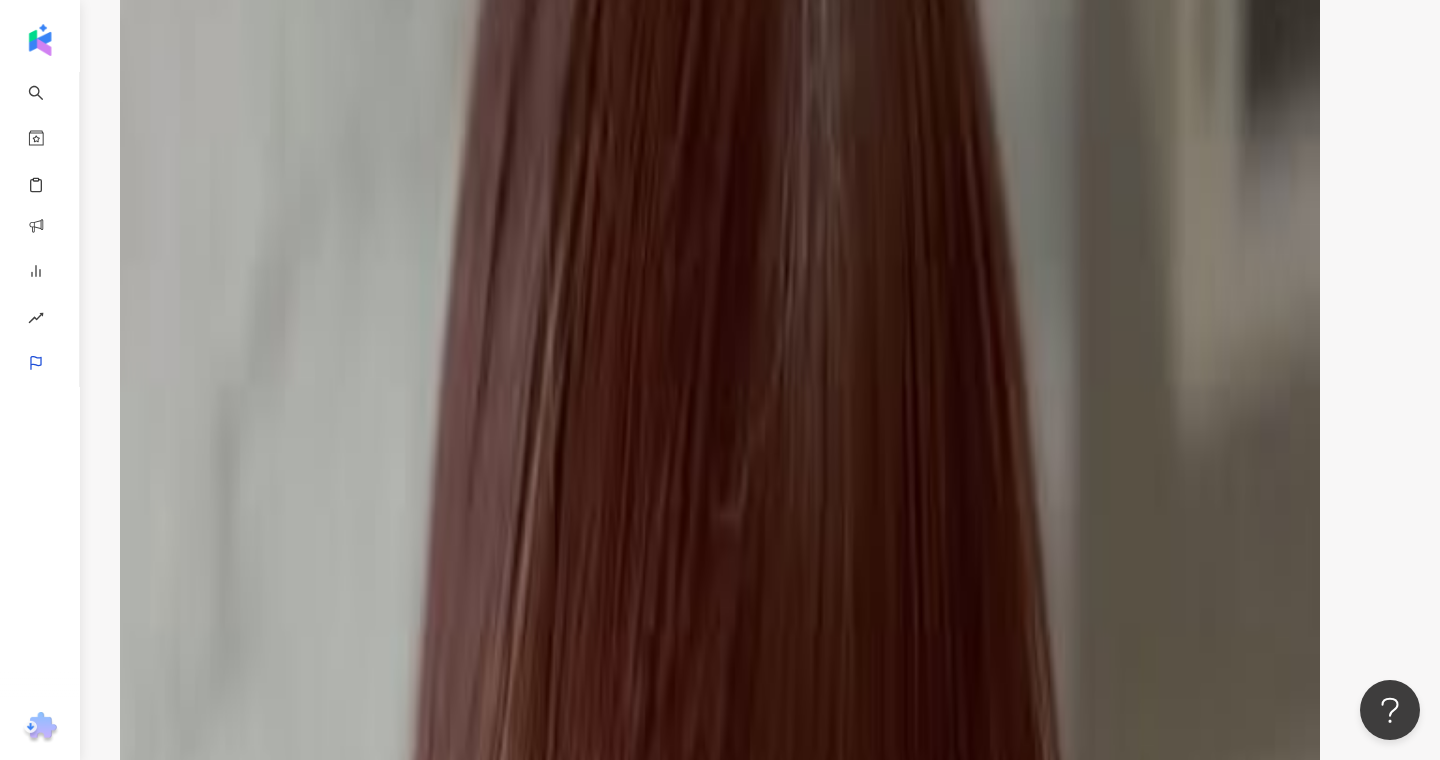 click on "Instagram" at bounding box center (158, -210) 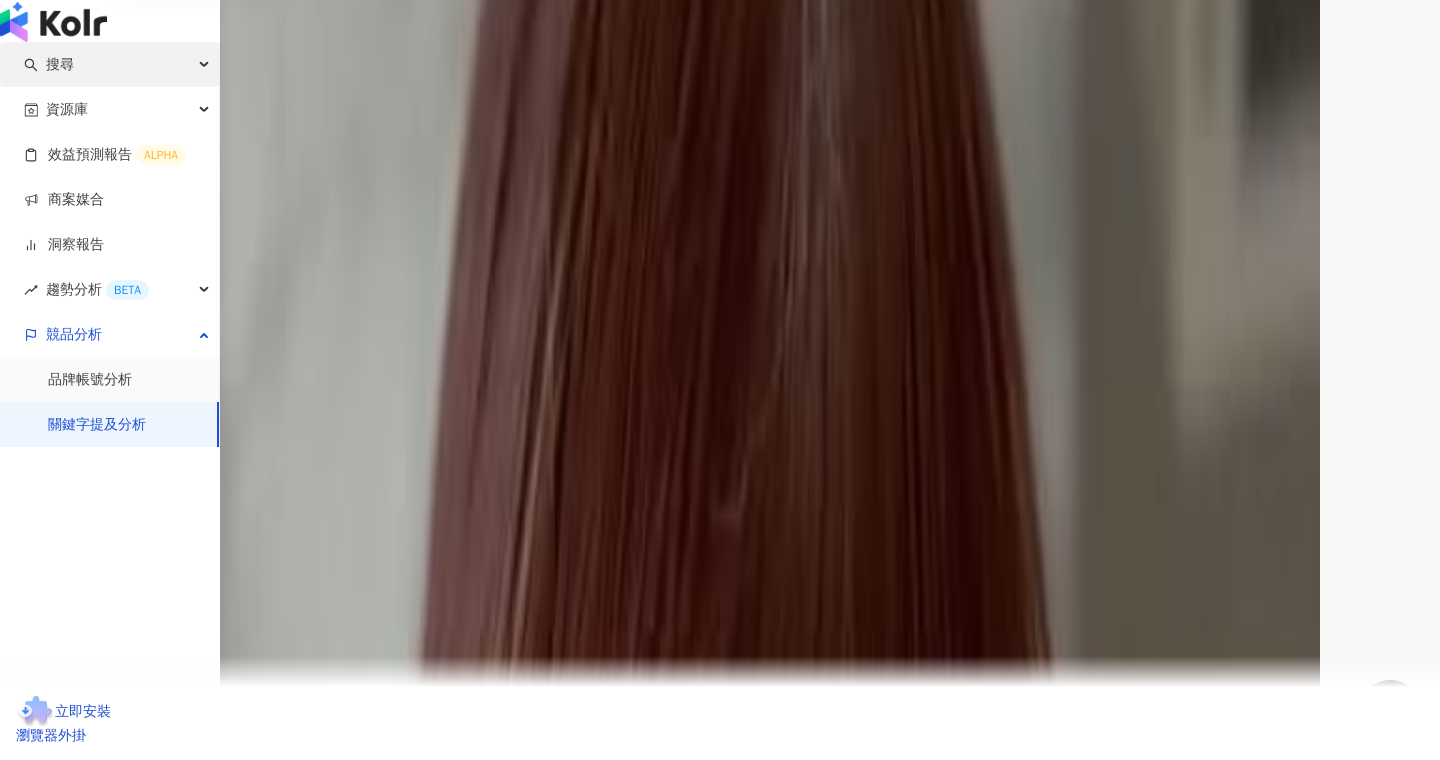 click on "搜尋" at bounding box center (60, 64) 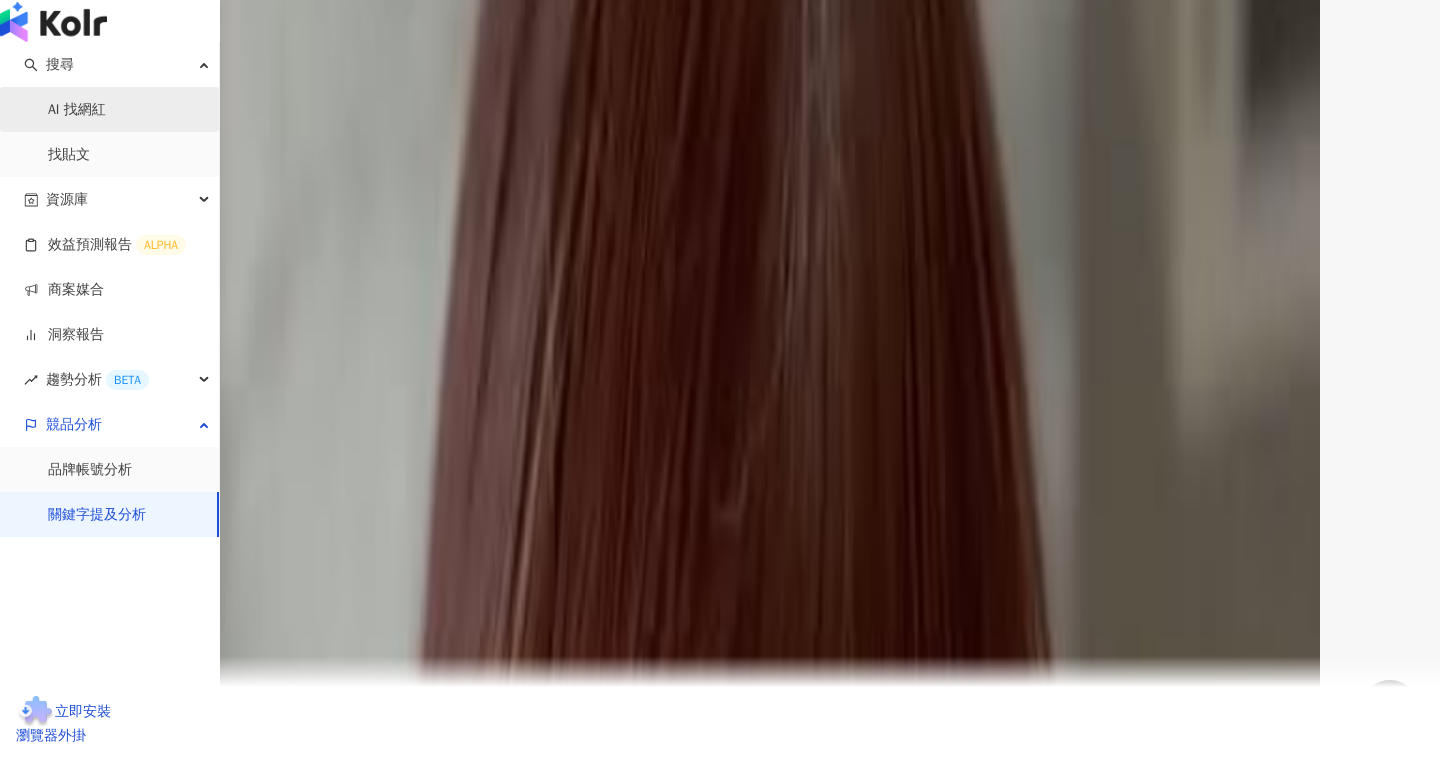 click on "AI 找網紅" at bounding box center [77, 110] 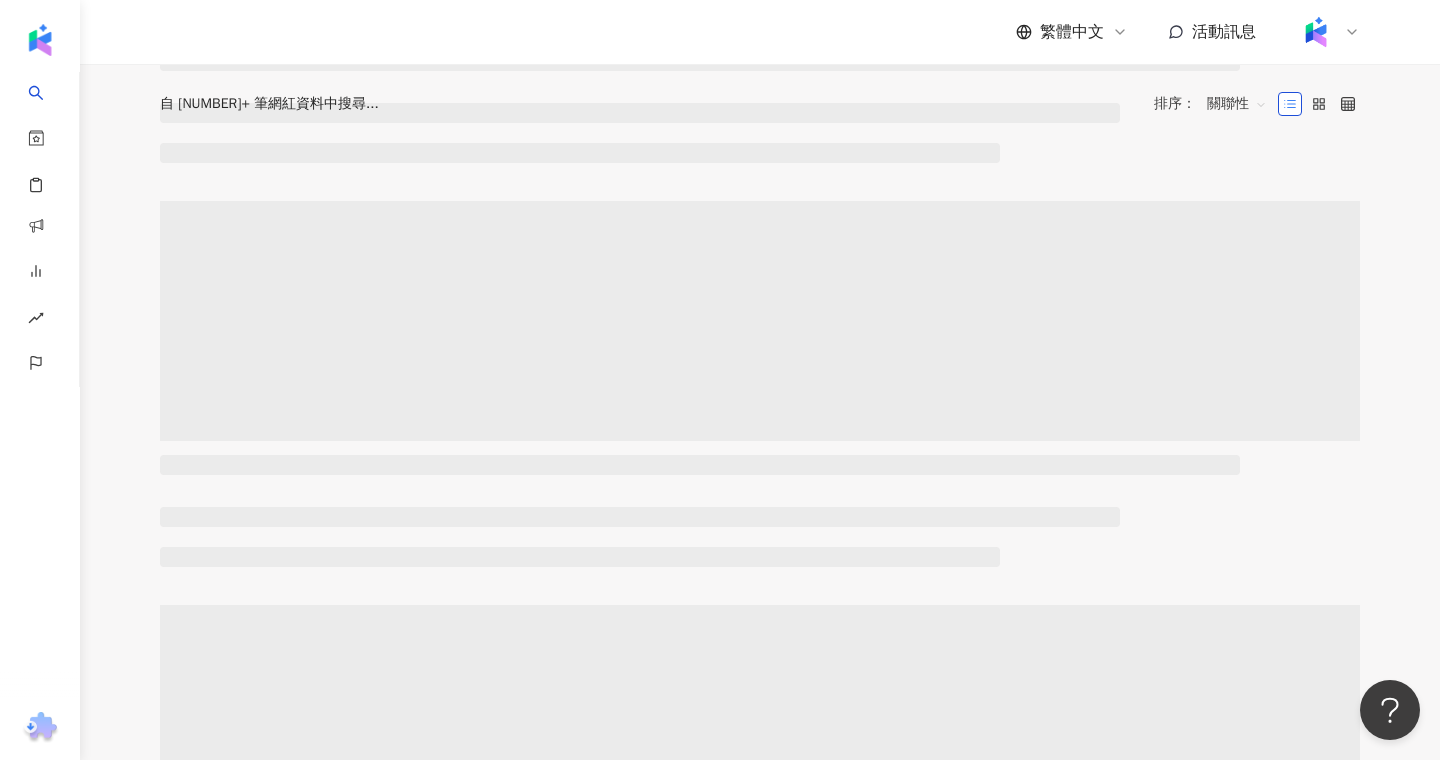 scroll, scrollTop: 0, scrollLeft: 0, axis: both 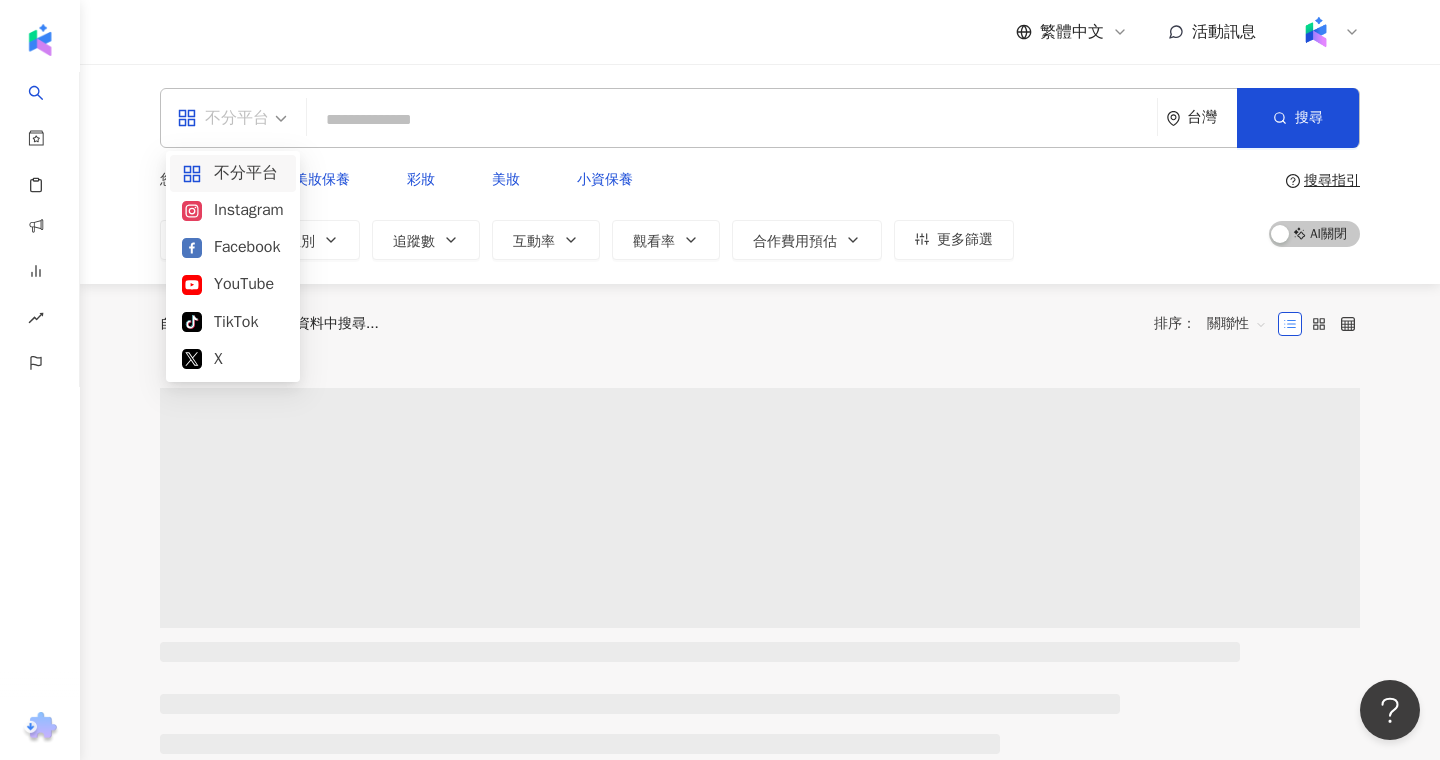 click on "不分平台" at bounding box center (223, 118) 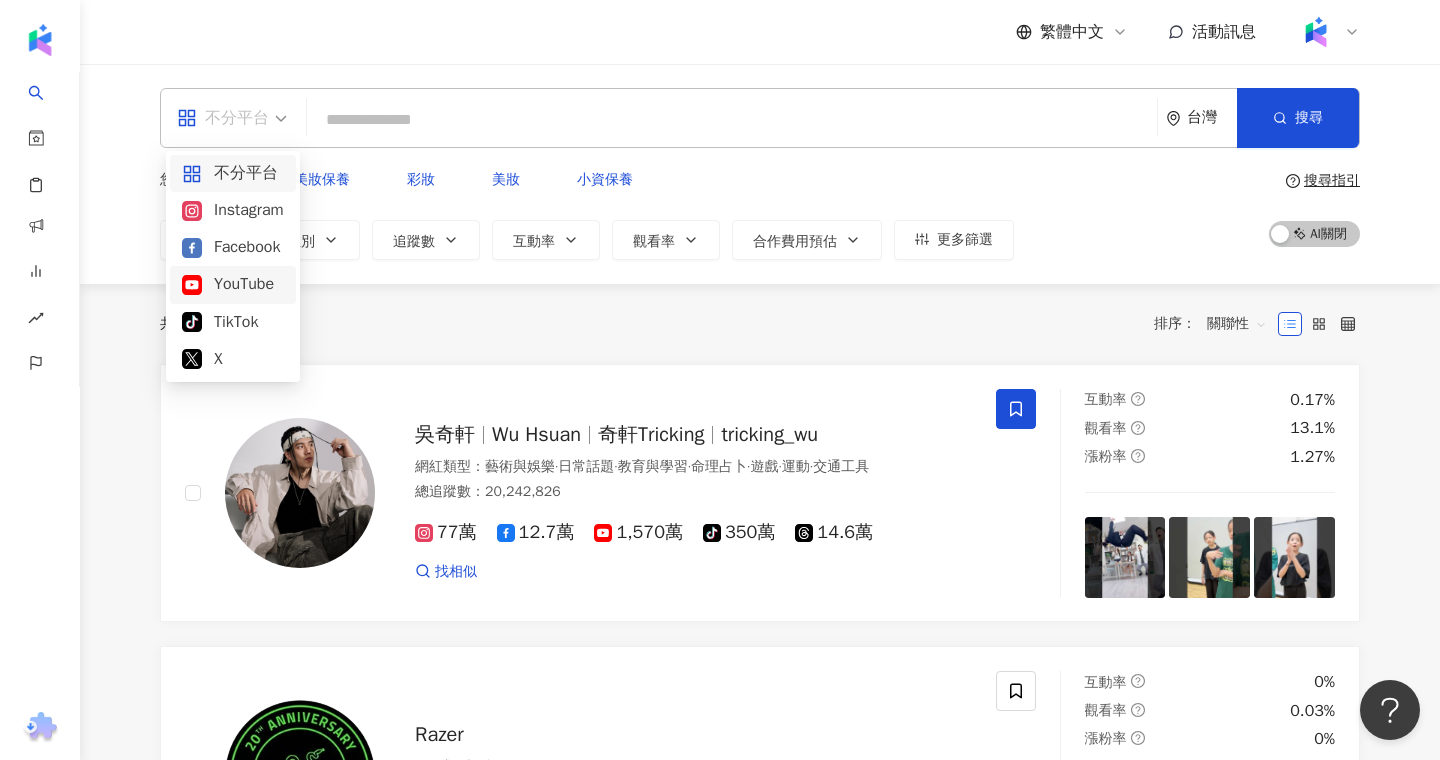 click on "YouTube" at bounding box center [233, 284] 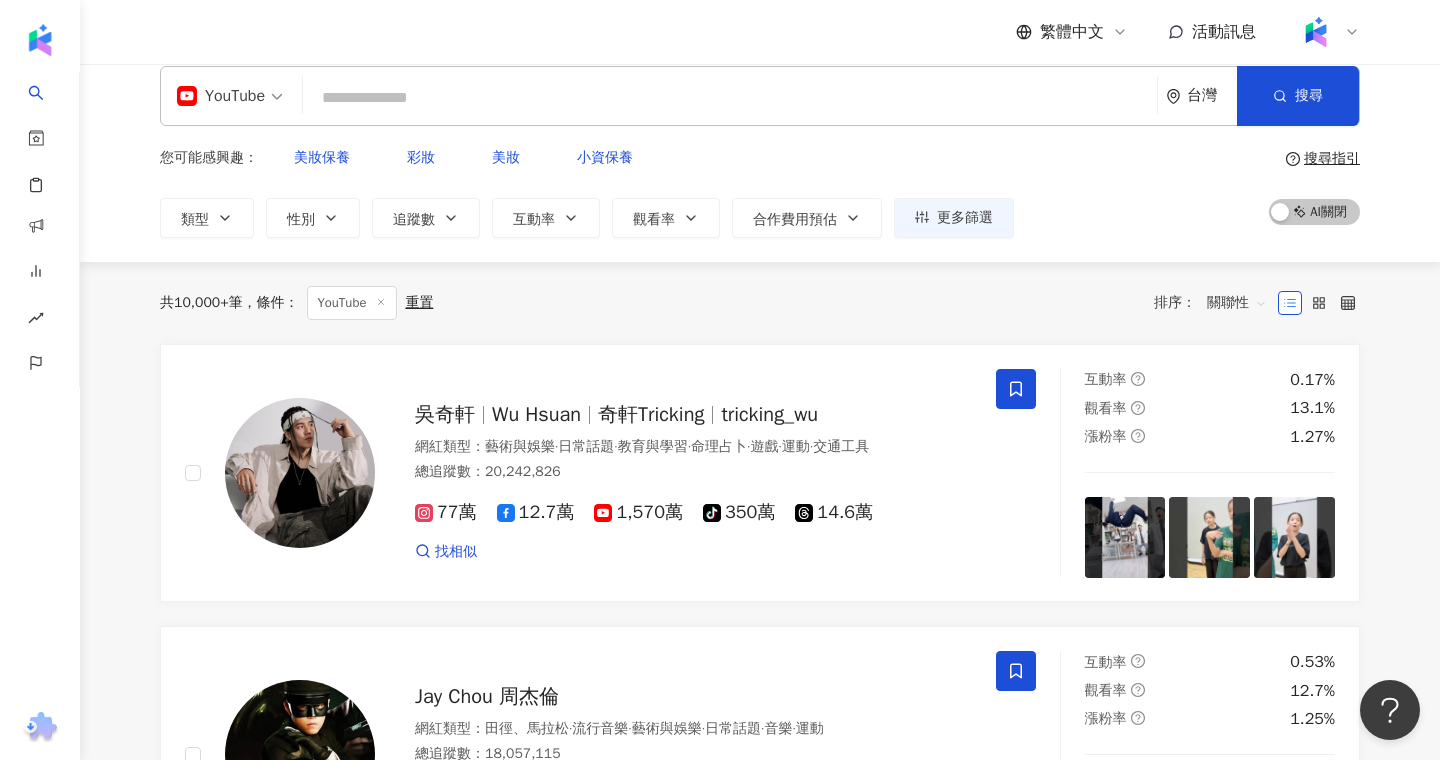 scroll, scrollTop: 21, scrollLeft: 0, axis: vertical 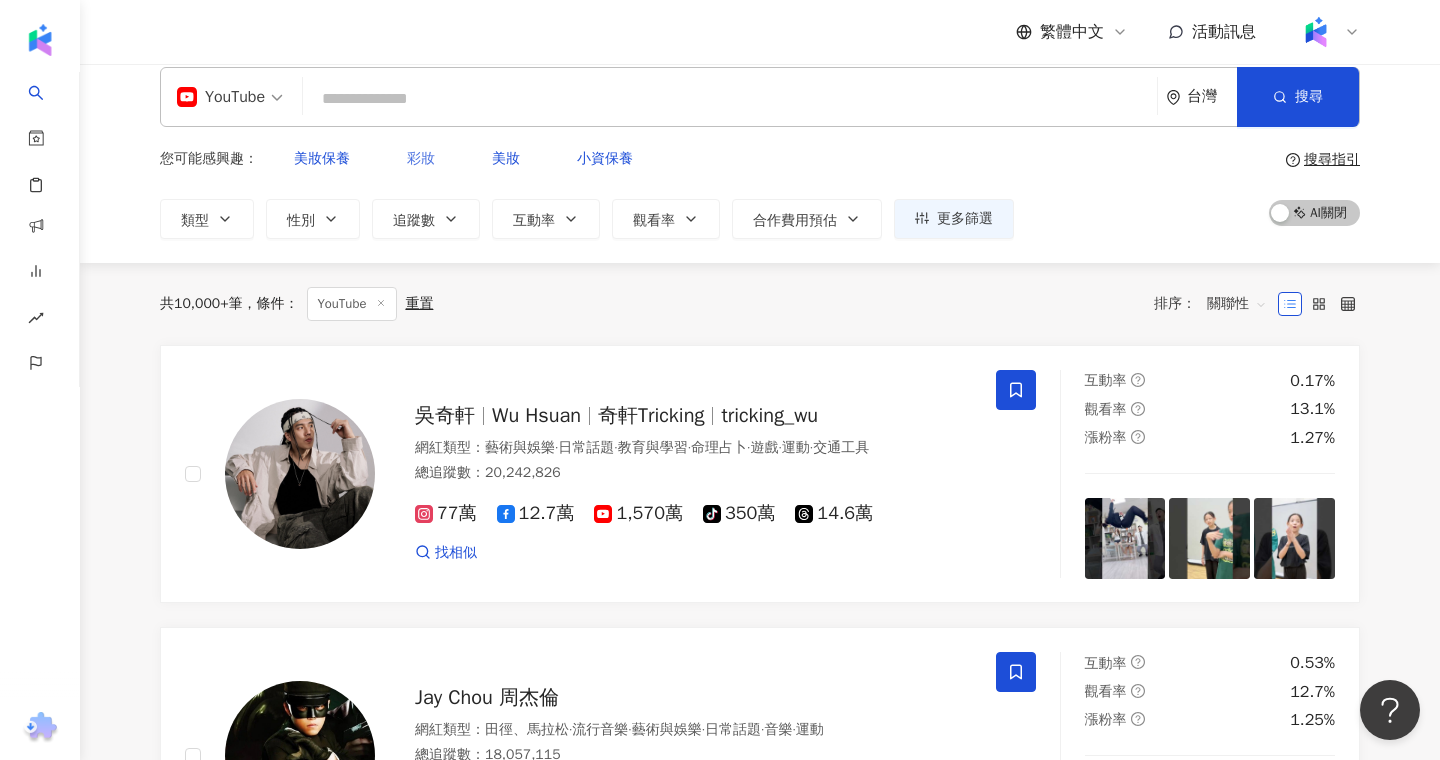 click on "彩妝" at bounding box center (421, 159) 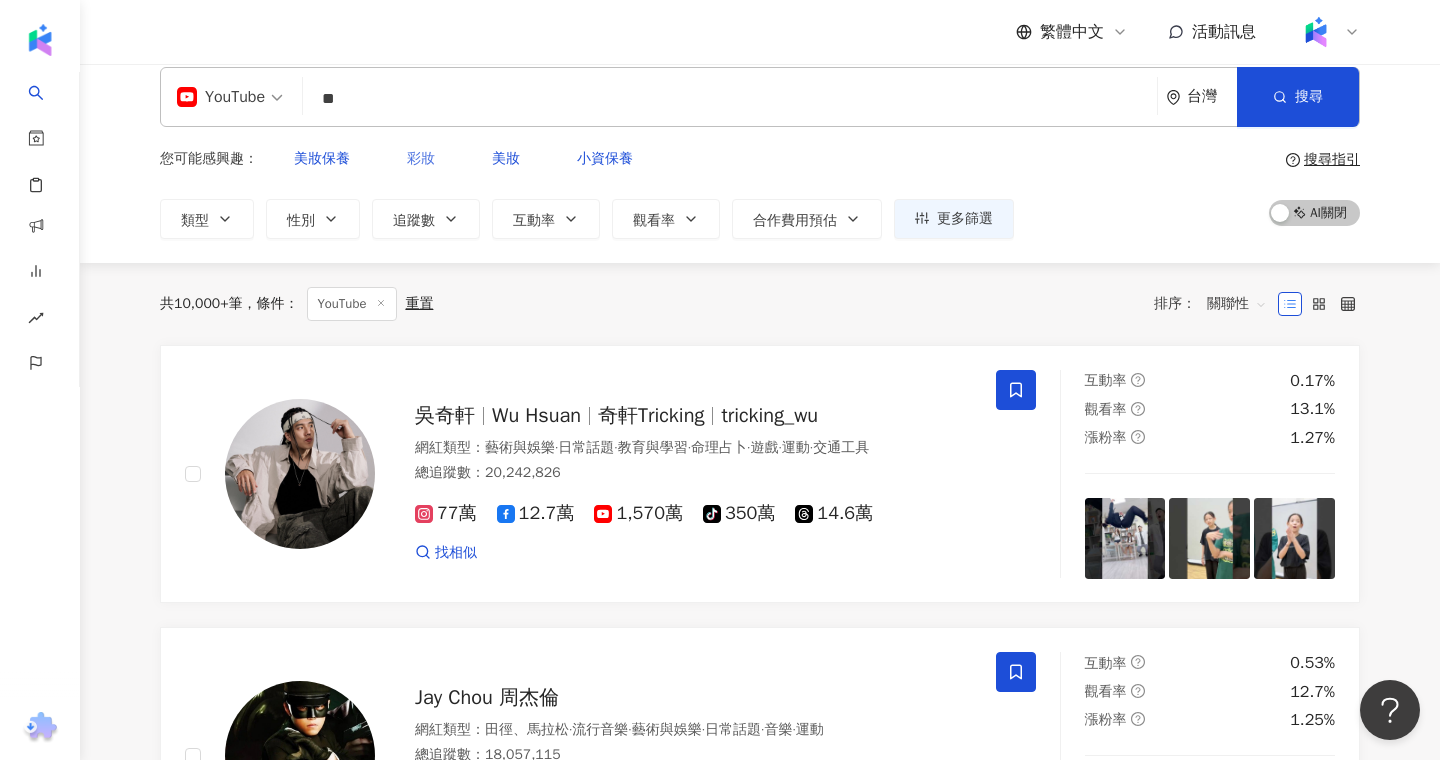 scroll, scrollTop: 0, scrollLeft: 0, axis: both 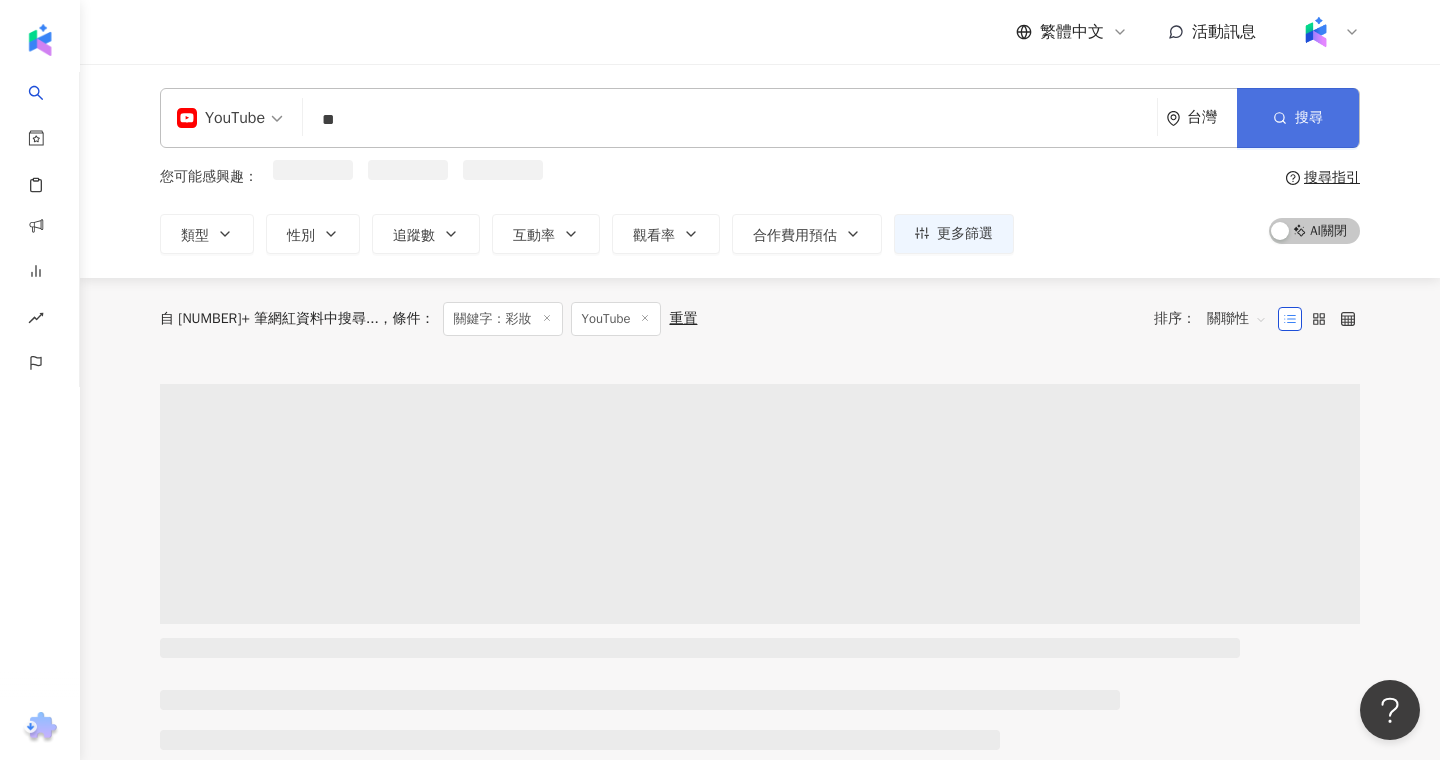 click on "搜尋" at bounding box center [1298, 118] 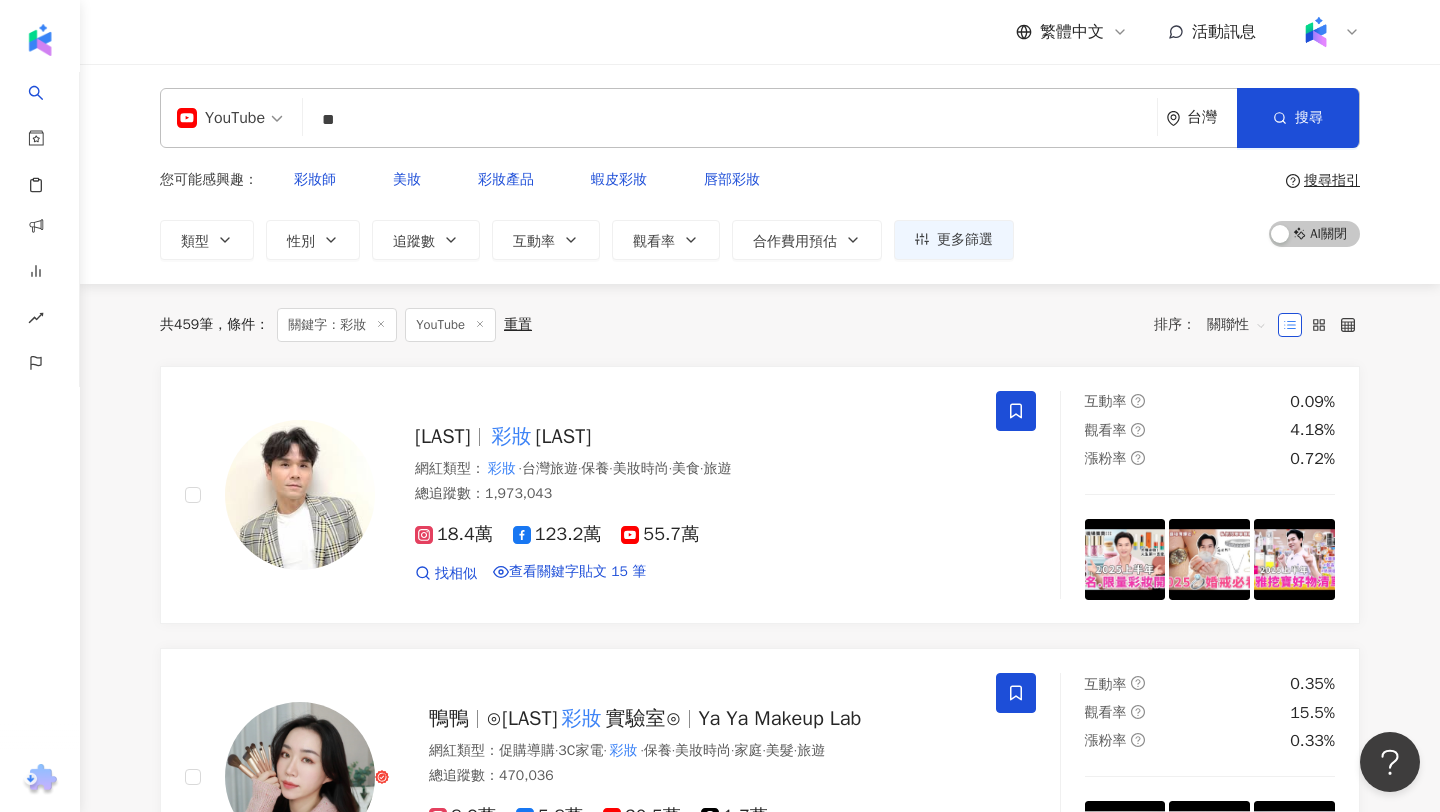click 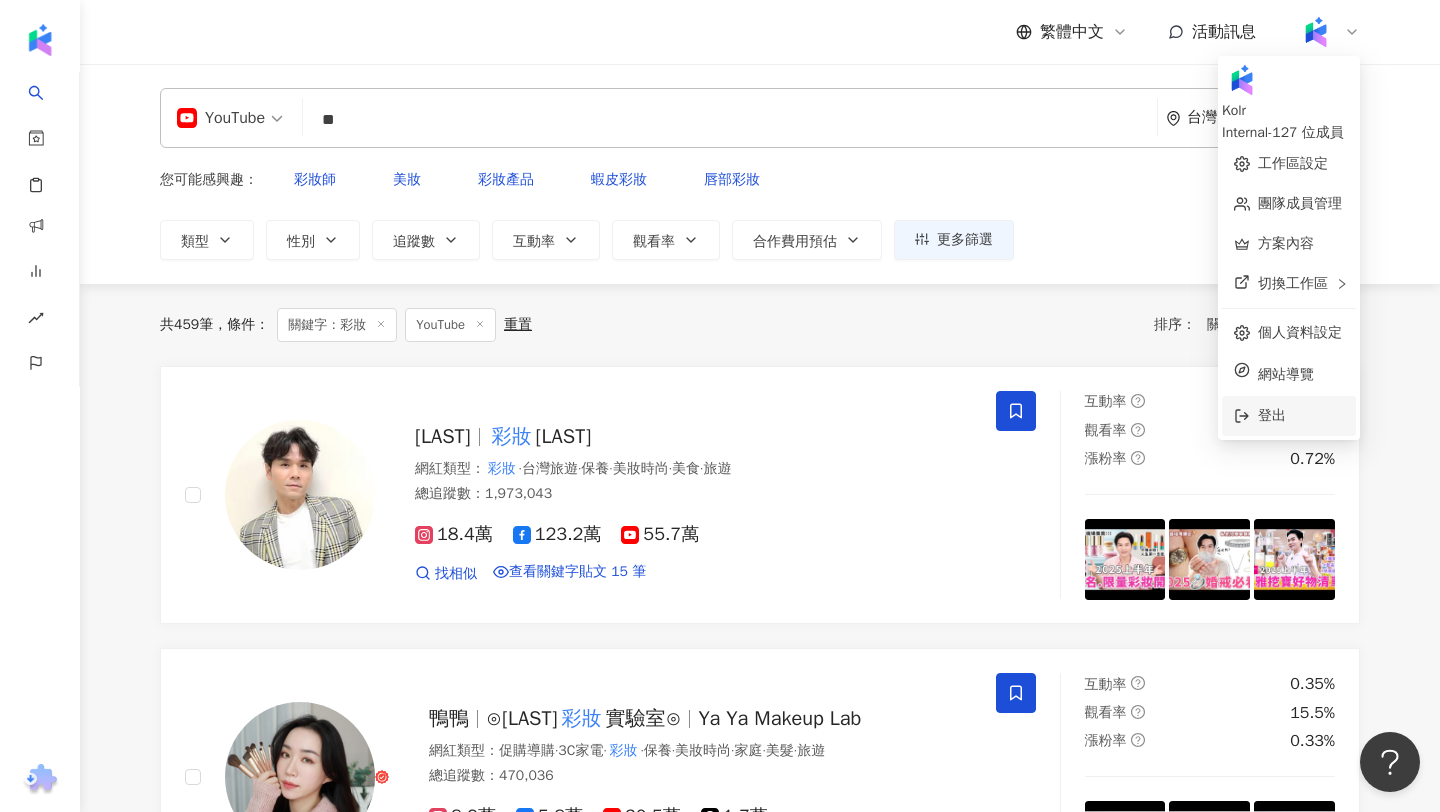 click on "登出" at bounding box center [1301, 416] 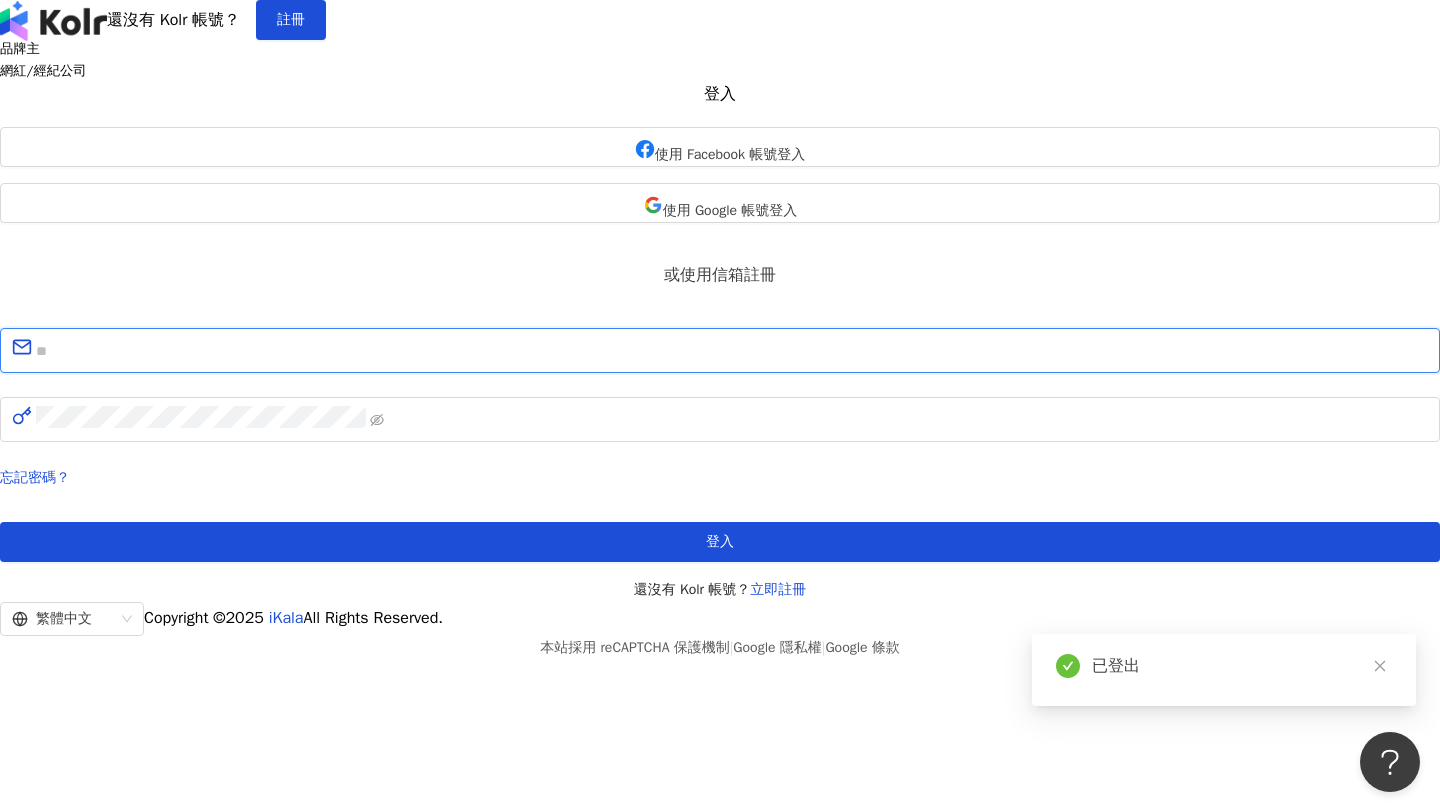 type on "**********" 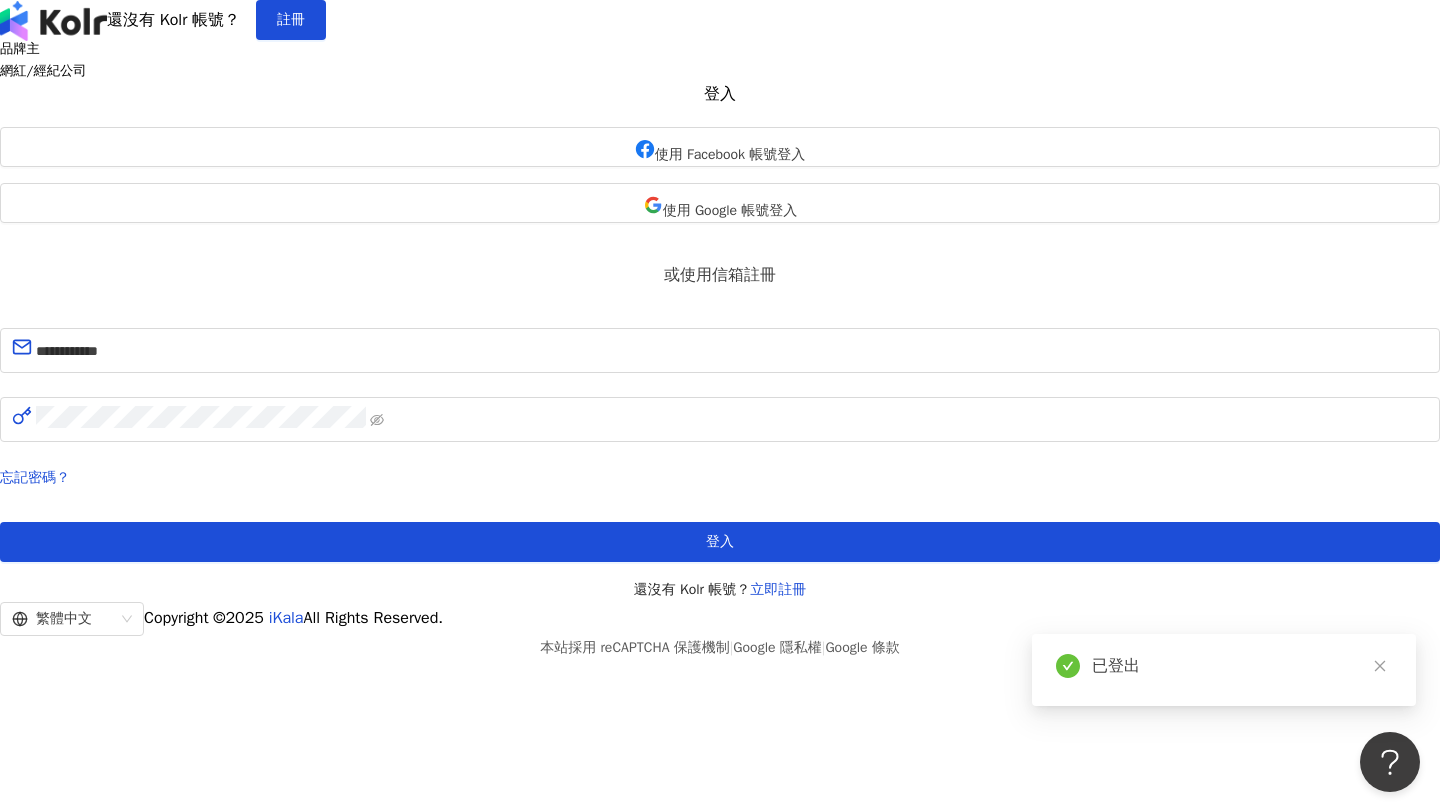 click on "還沒有 Kolr 帳號？ 立即註冊" at bounding box center [720, 590] 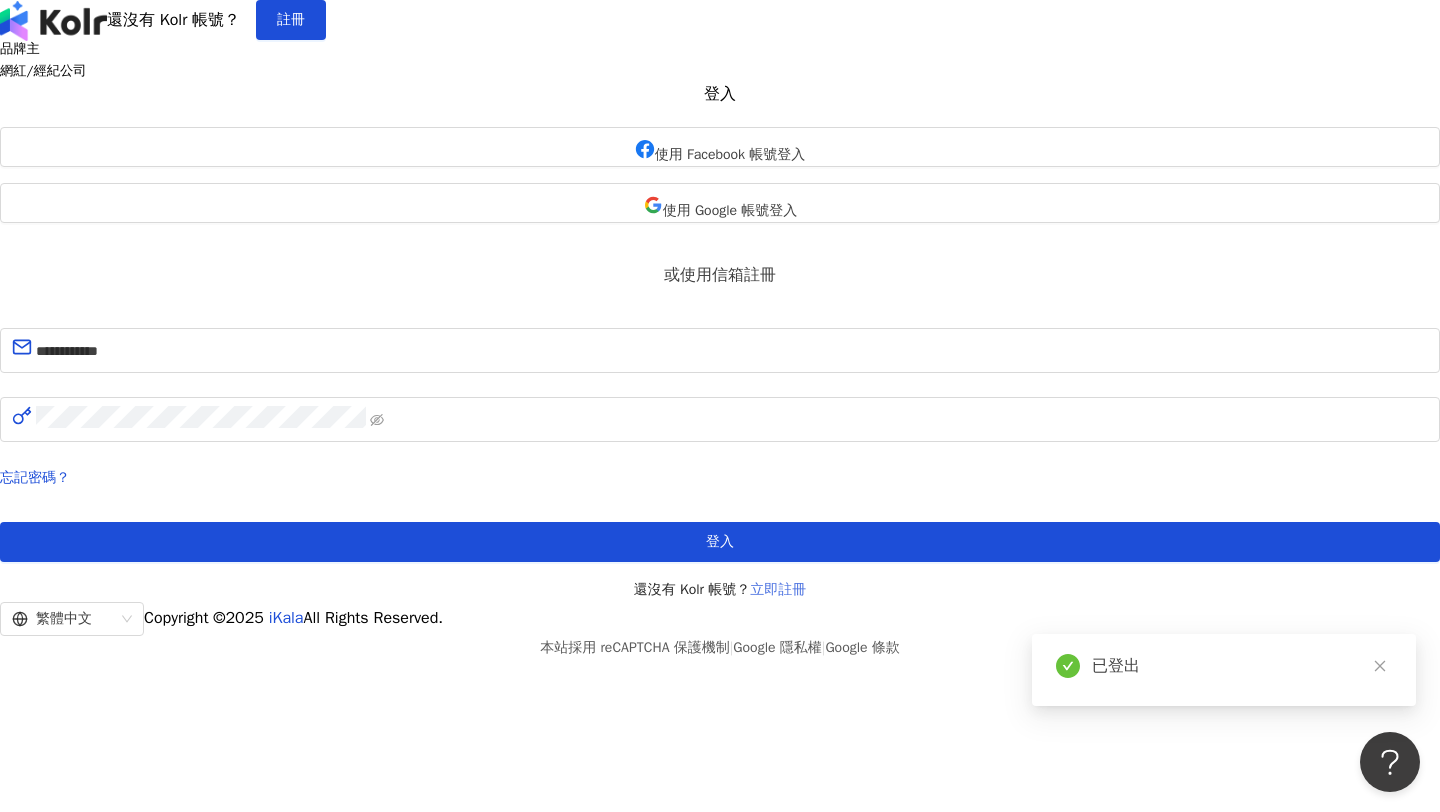 click on "立即註冊" at bounding box center [778, 589] 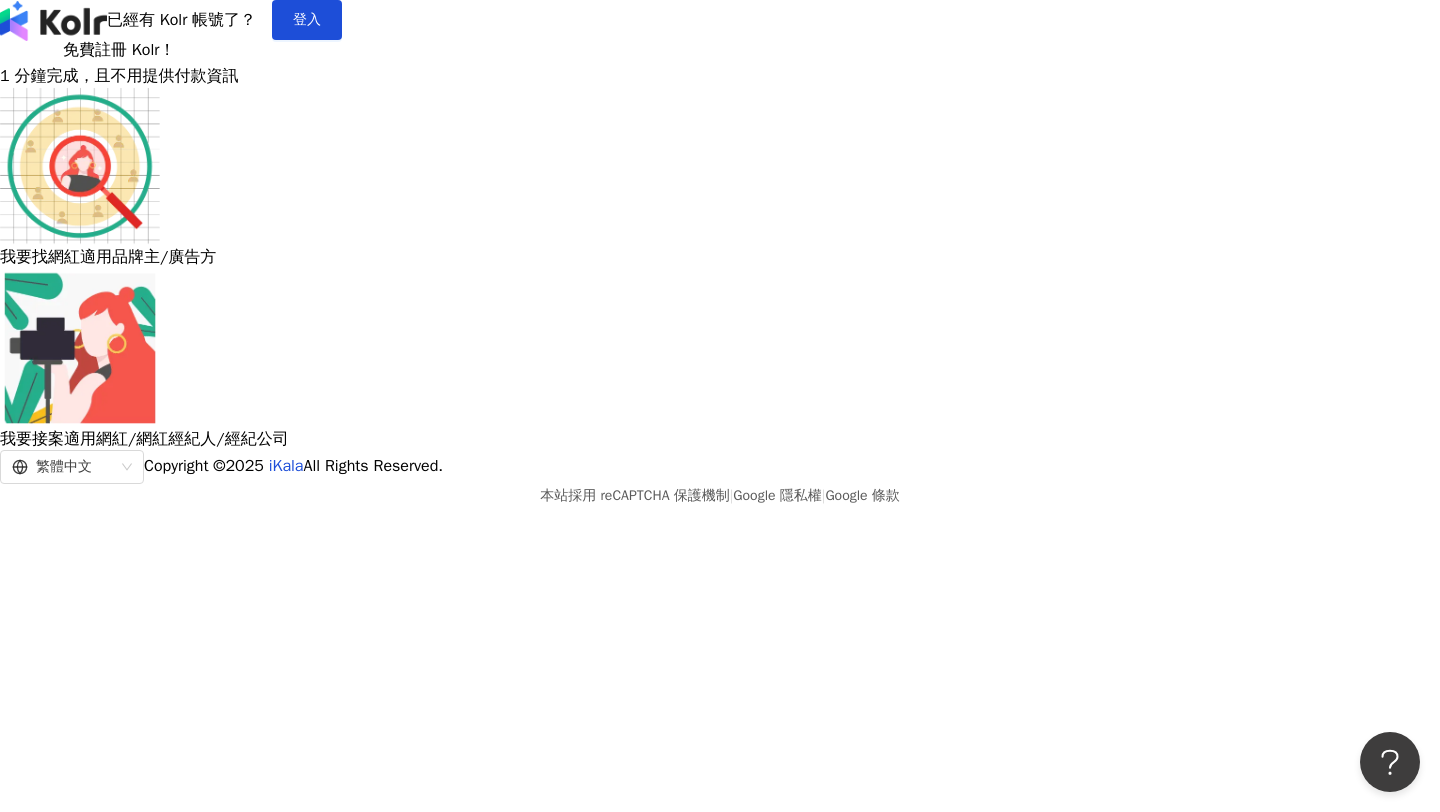 click at bounding box center (80, 348) 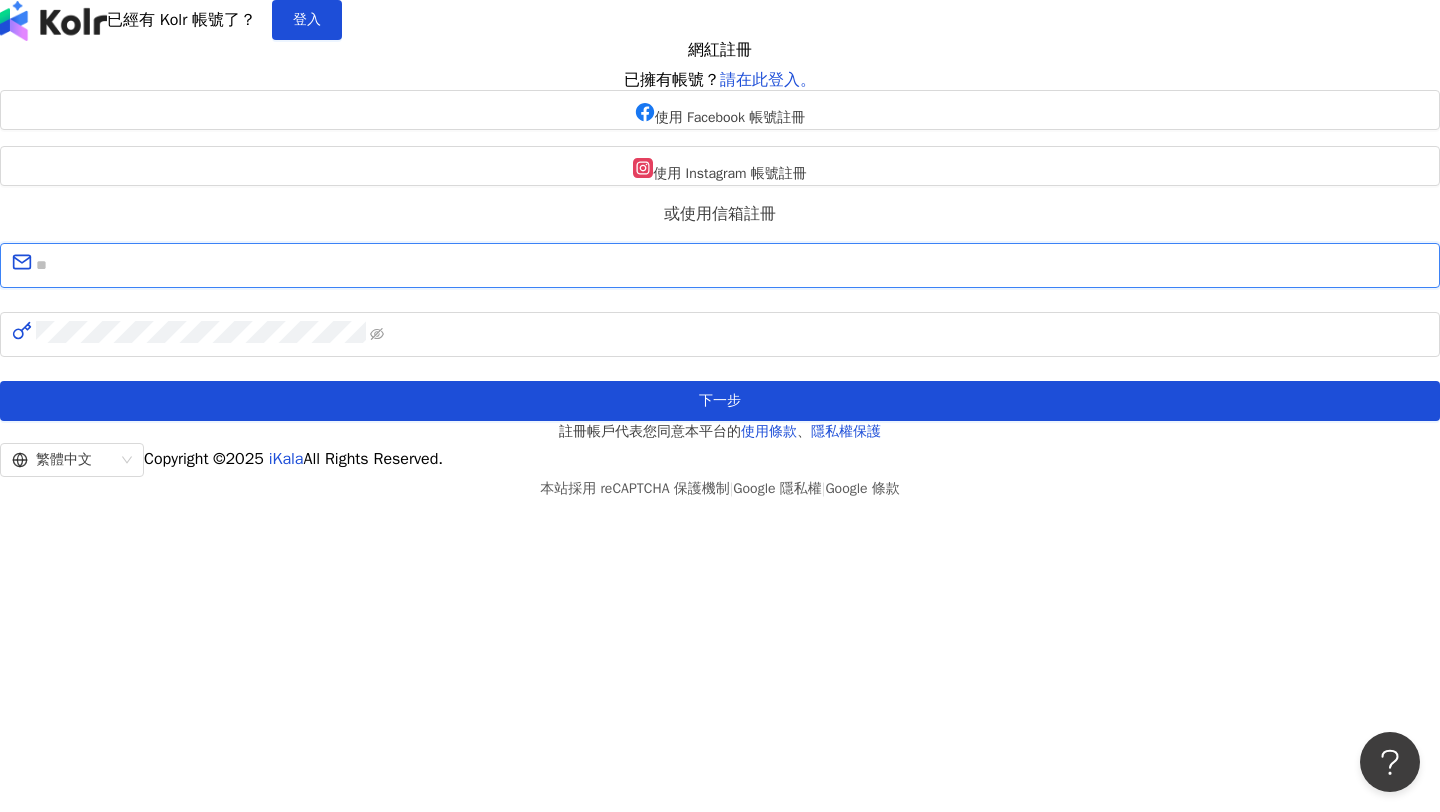 type on "**********" 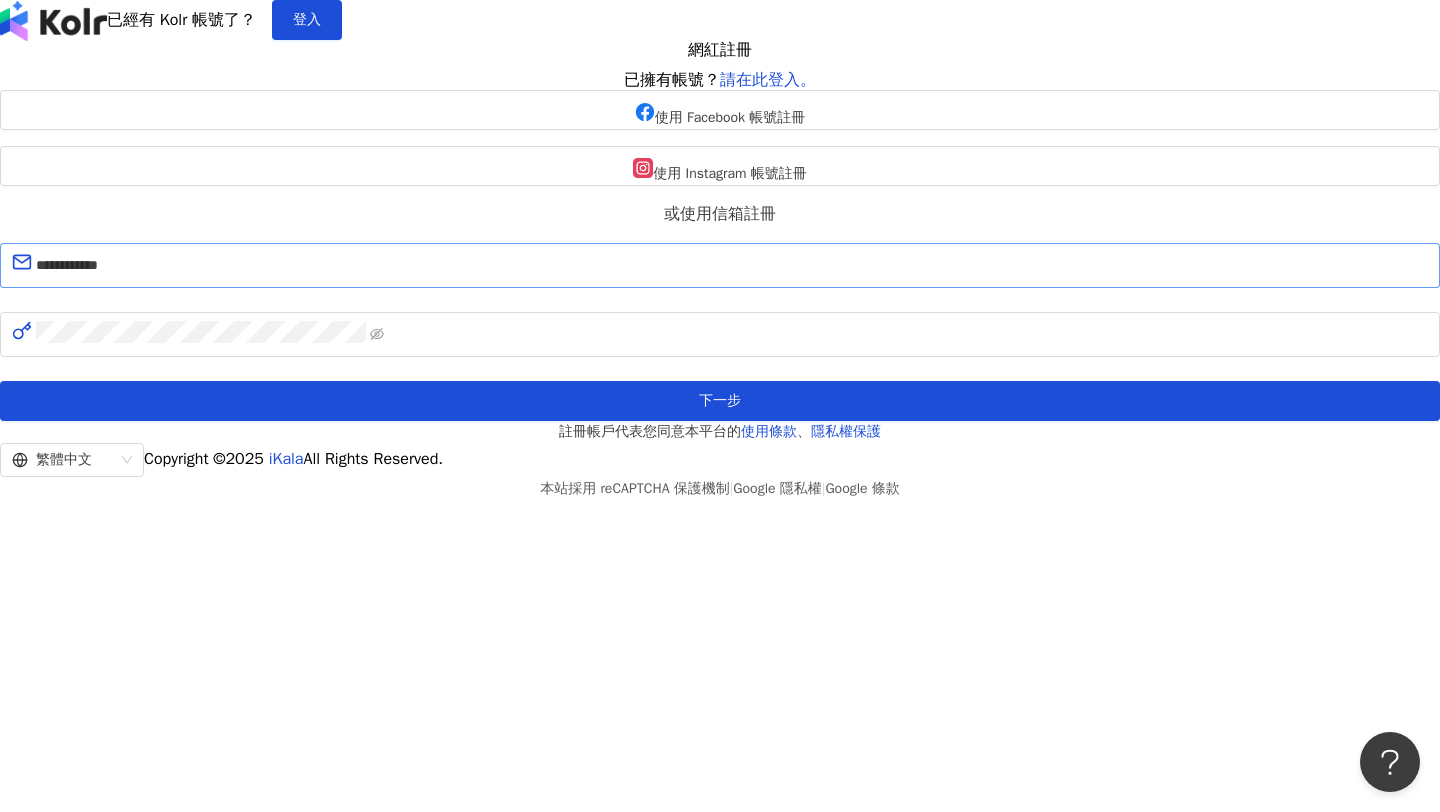 drag, startPoint x: 690, startPoint y: 427, endPoint x: 608, endPoint y: 426, distance: 82.006096 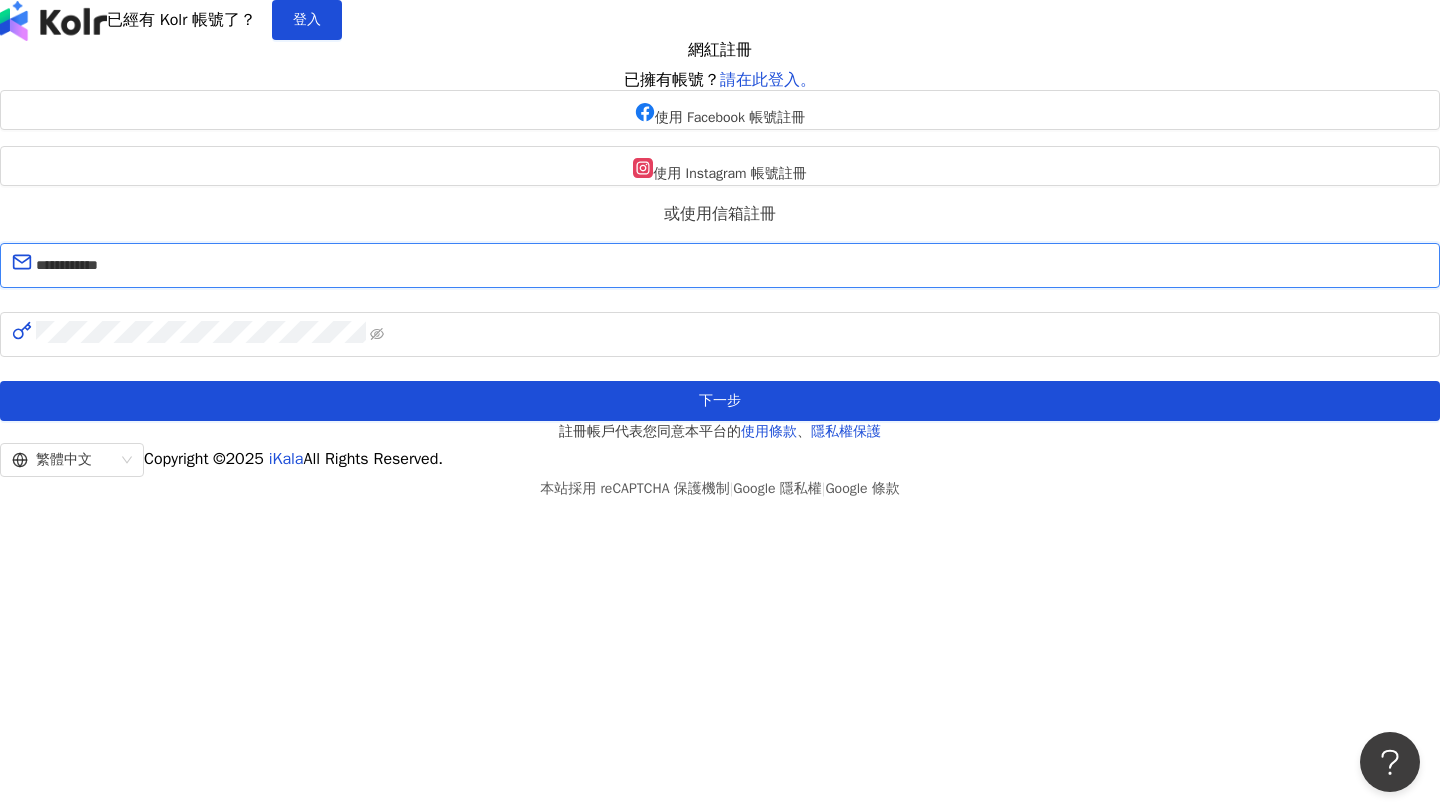 drag, startPoint x: 707, startPoint y: 426, endPoint x: 510, endPoint y: 426, distance: 197 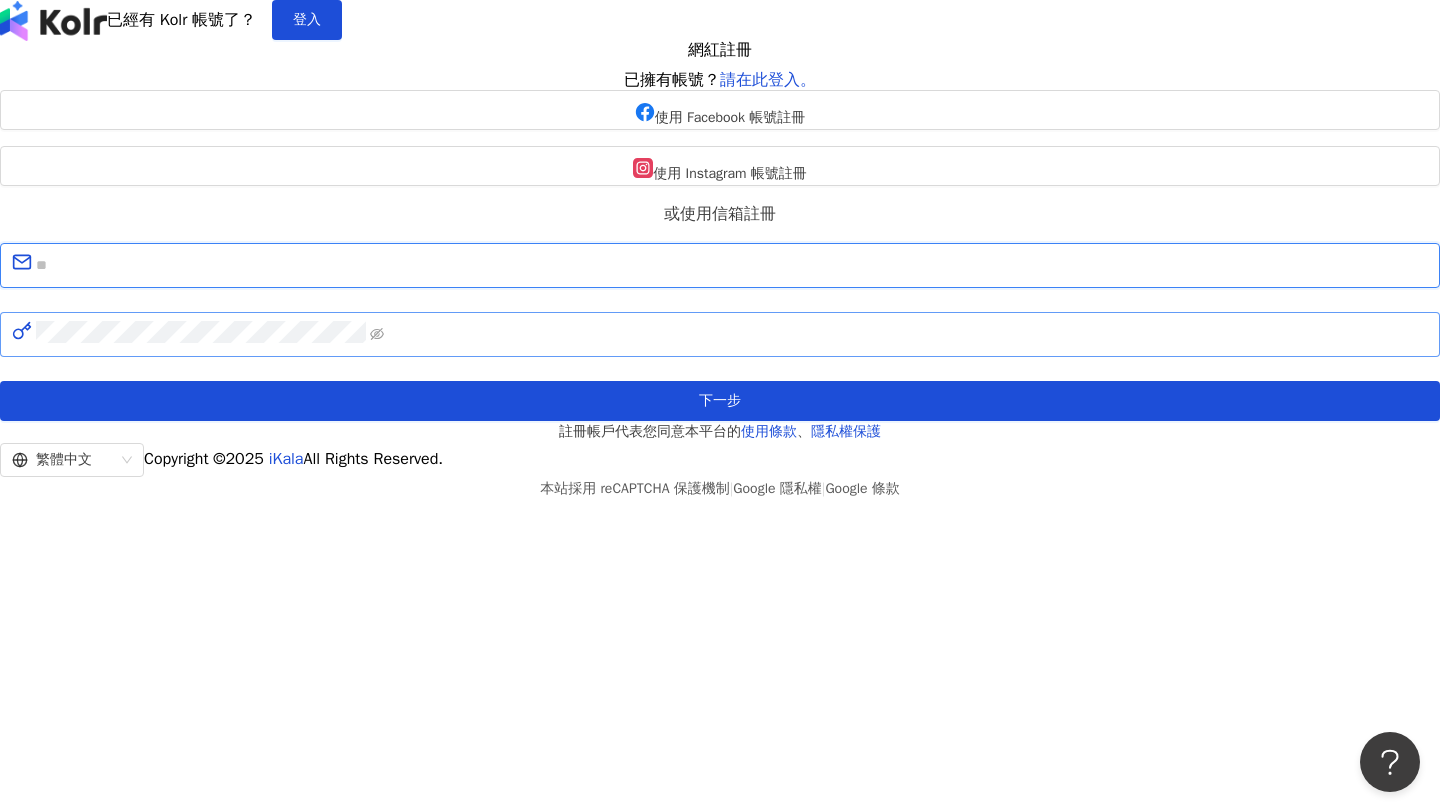 type 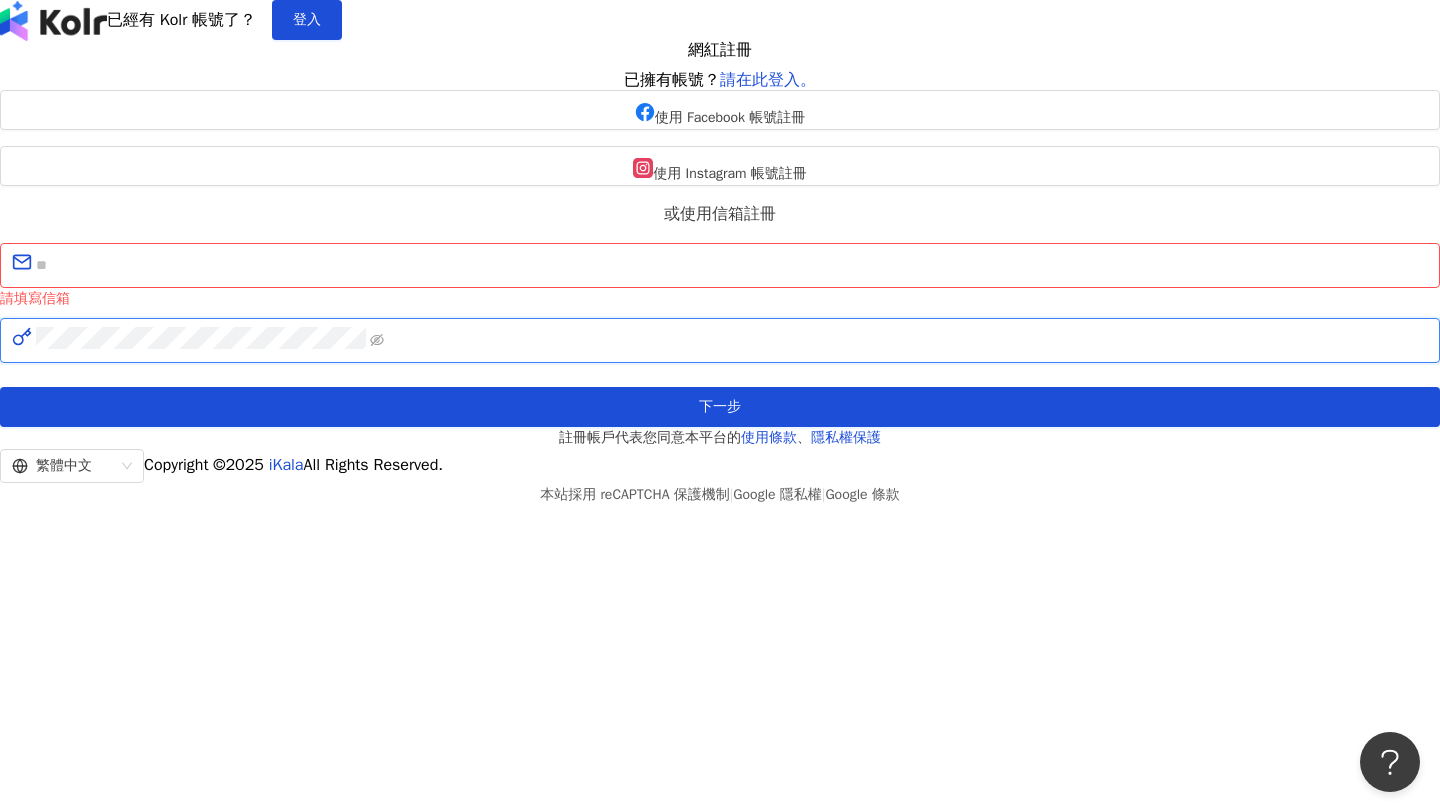 click at bounding box center [720, 340] 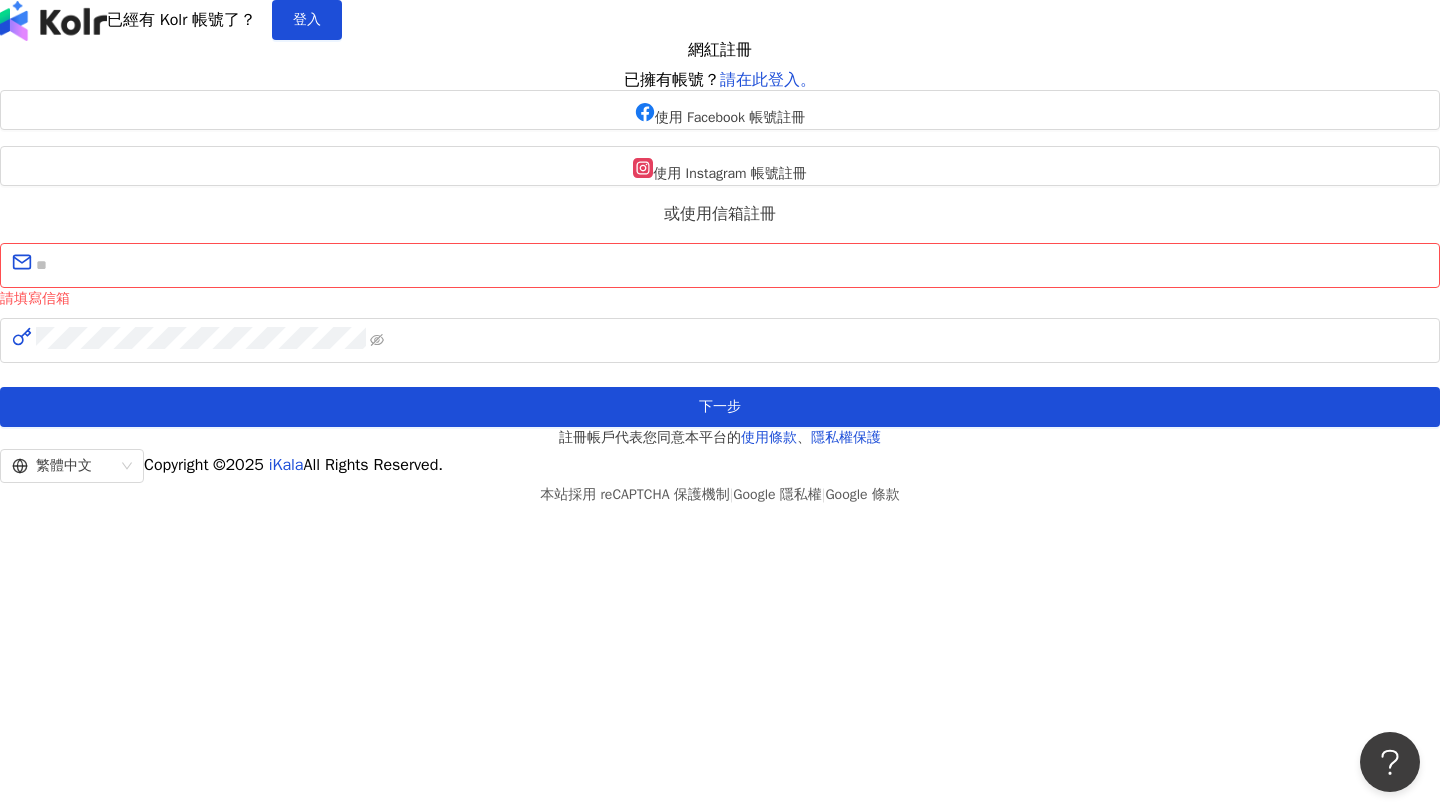 click on "網紅註冊 已擁有帳號？ 請在此登入。 使用 Facebook 帳號註冊 使用 Instagram 帳號註冊 或使用信箱註冊 請填寫信箱 下一步 註冊帳戶代表您同意本平台的 使用條款 、 隱私權保護" at bounding box center (720, 245) 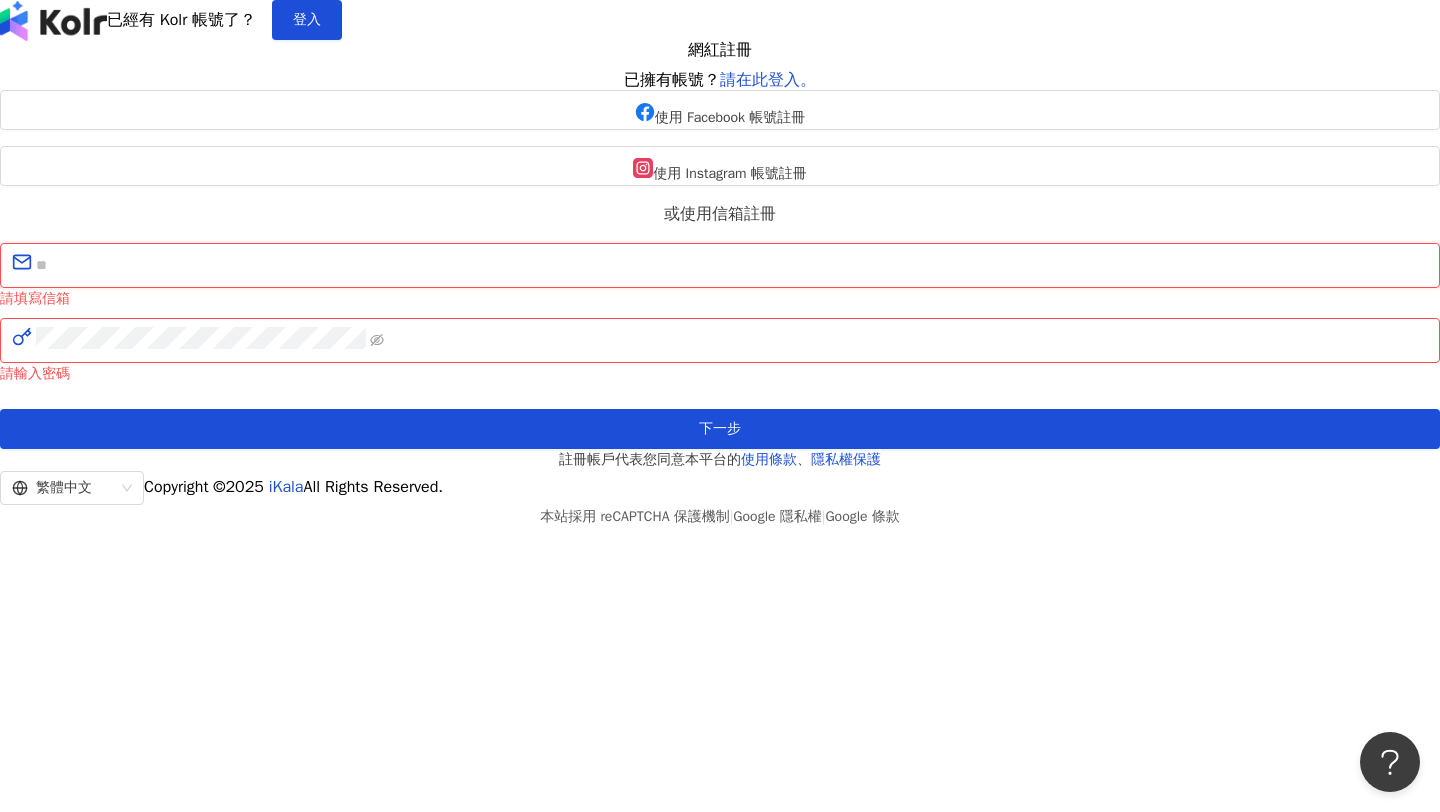 click at bounding box center (732, 265) 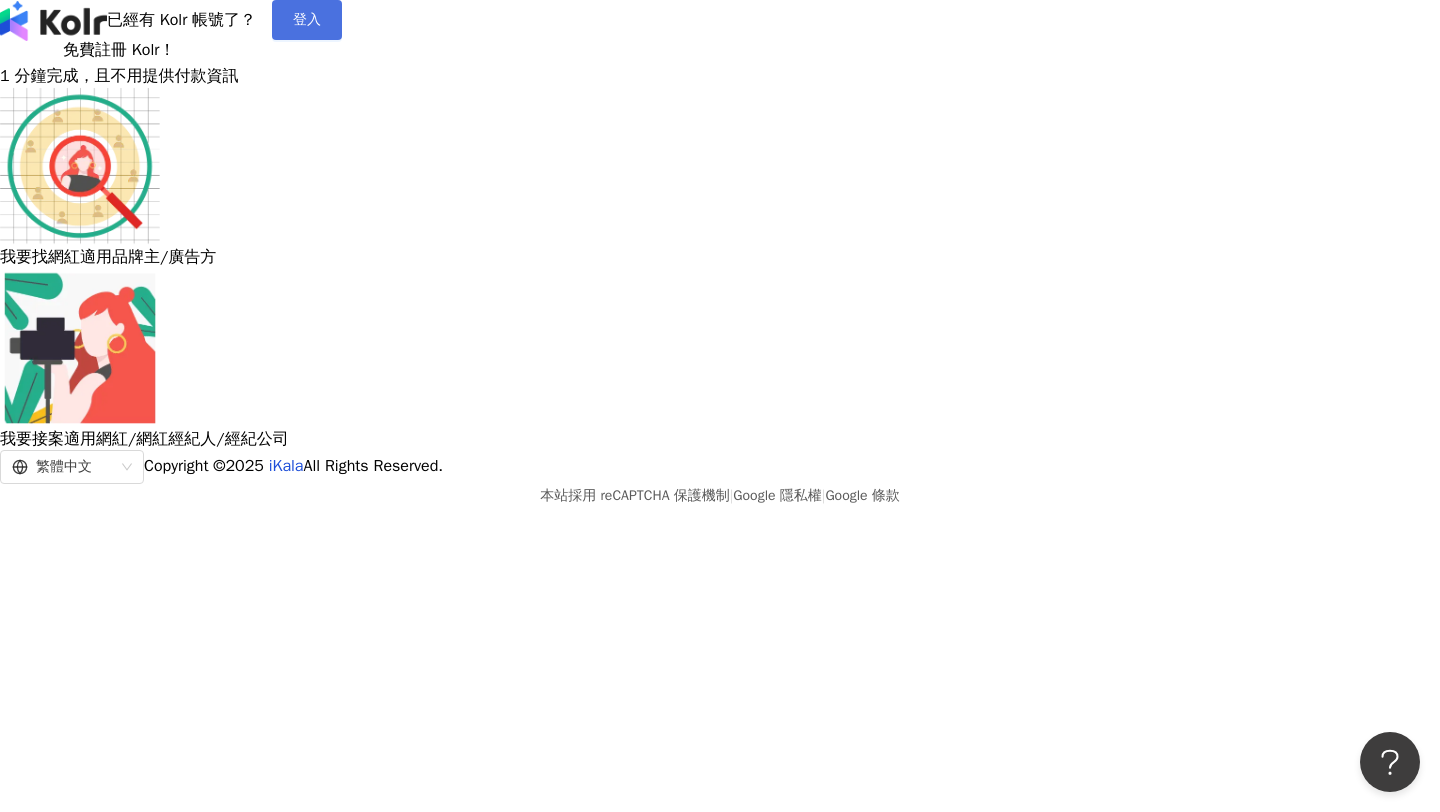 click on "登入" at bounding box center [307, 20] 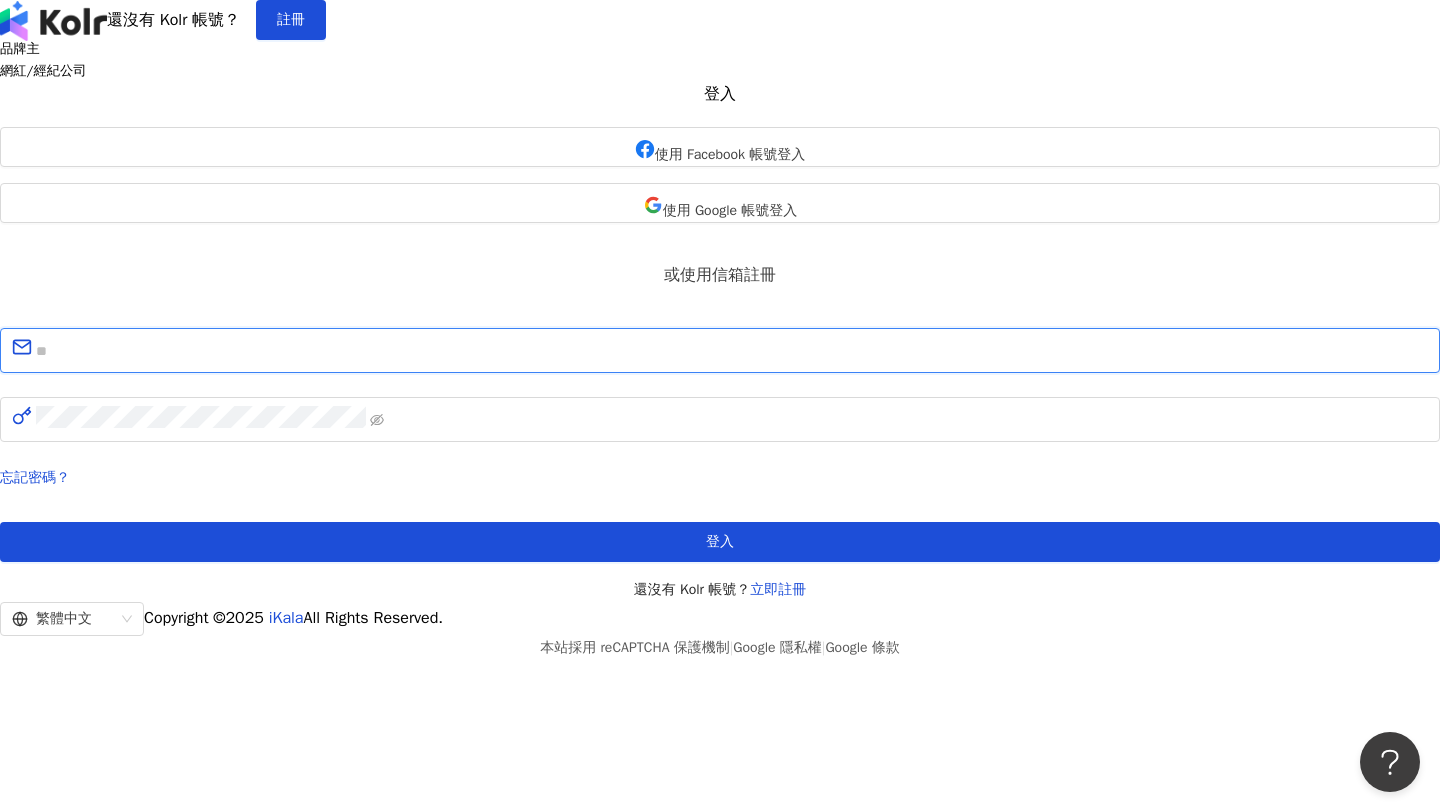 type on "**********" 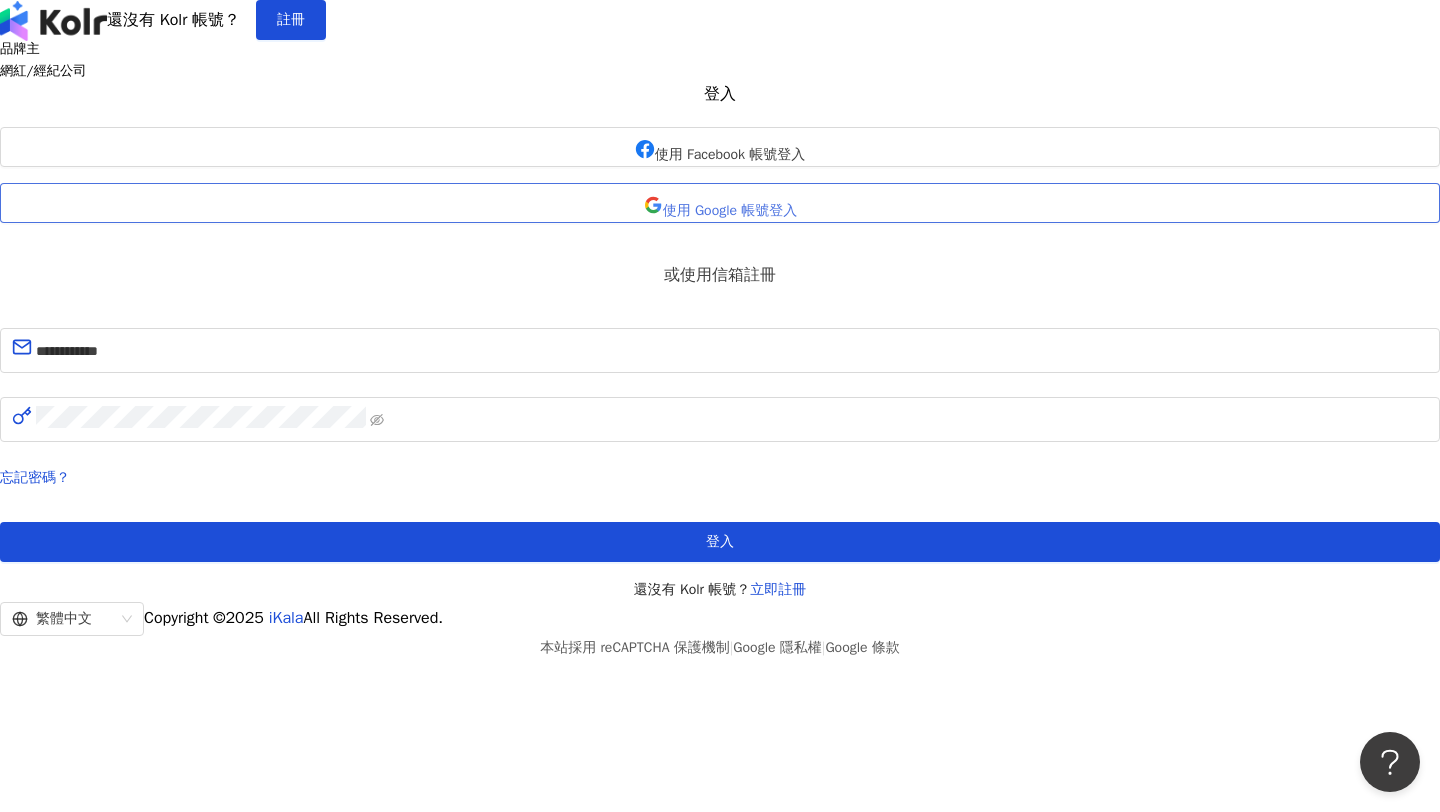 click on "使用 Google 帳號登入" at bounding box center [730, 211] 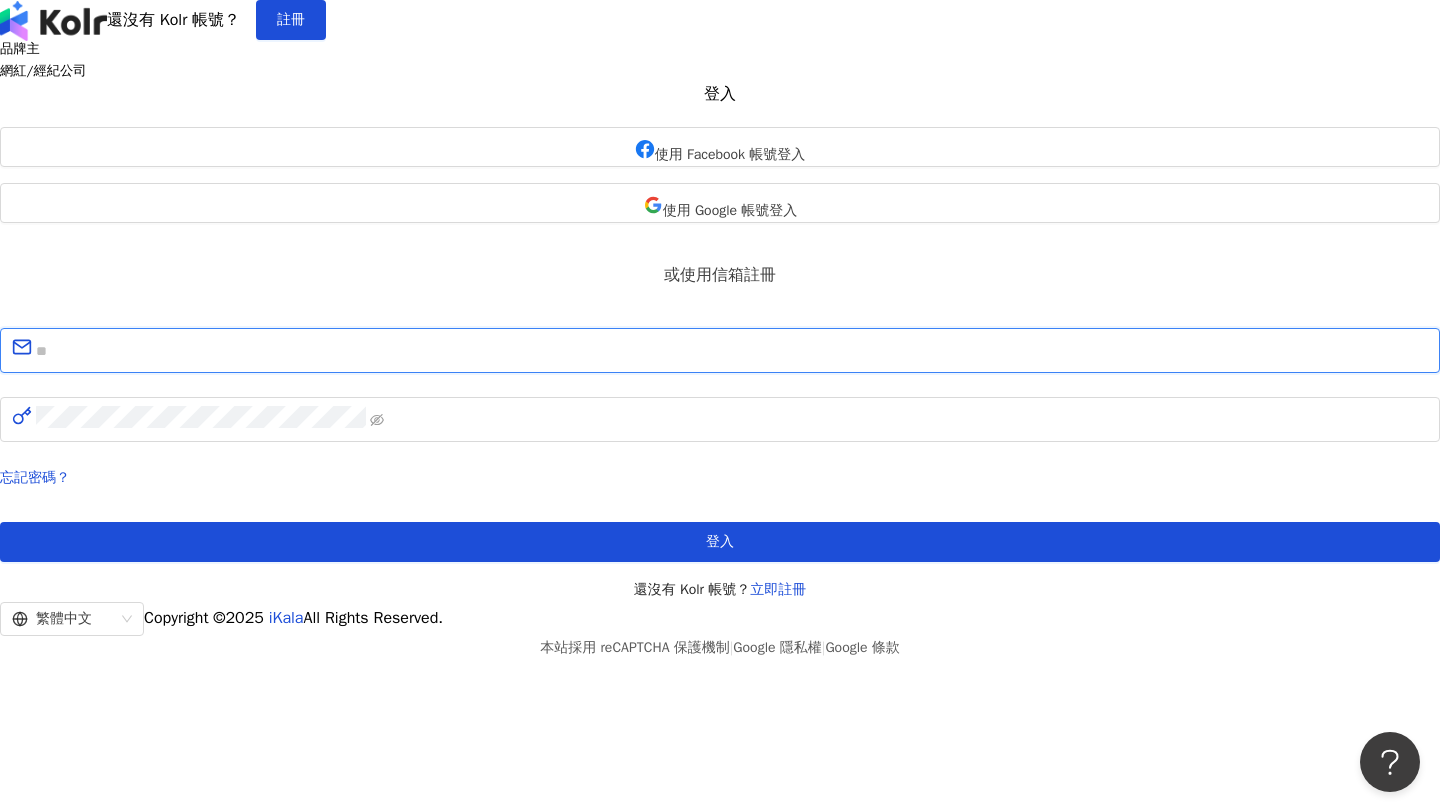 type on "**********" 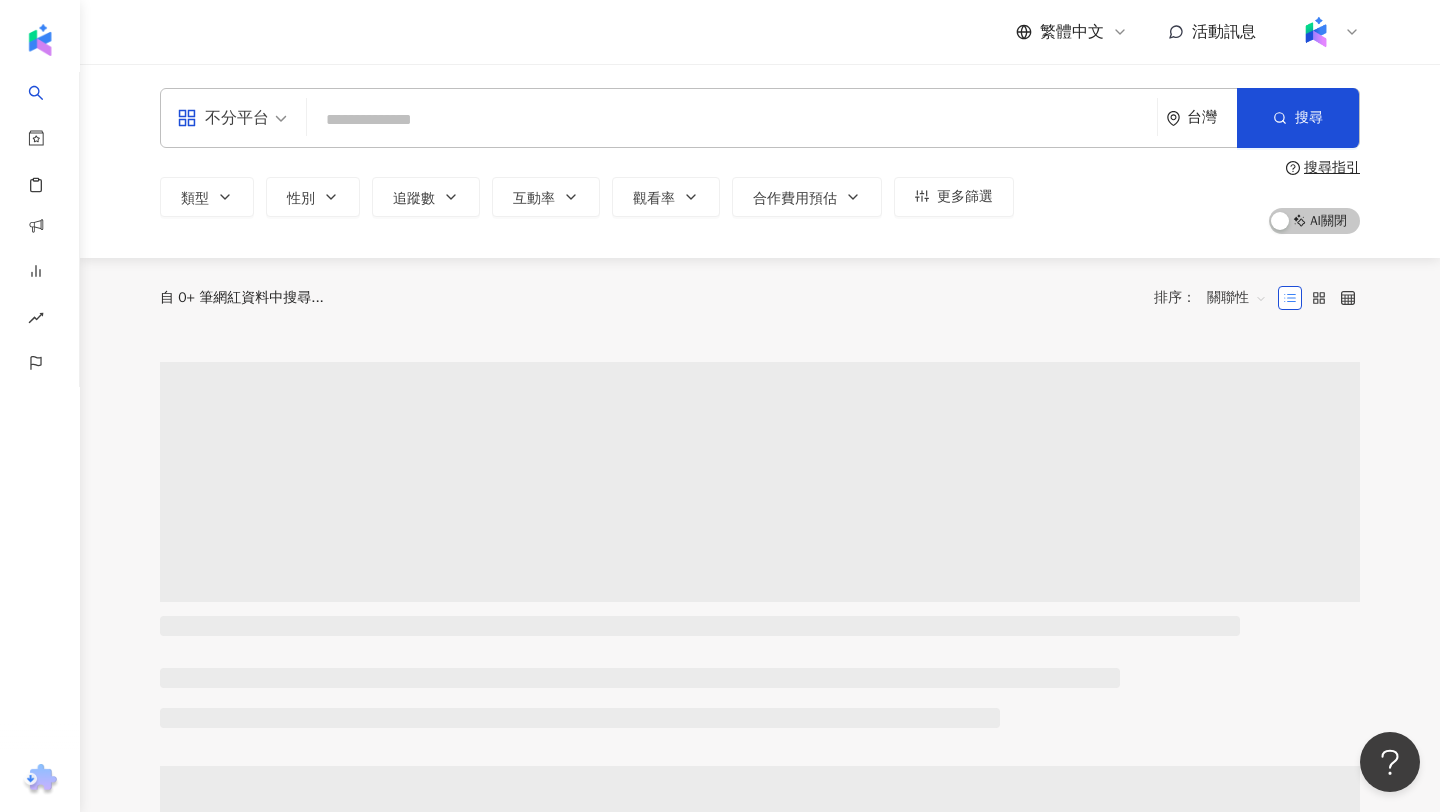click at bounding box center (732, 120) 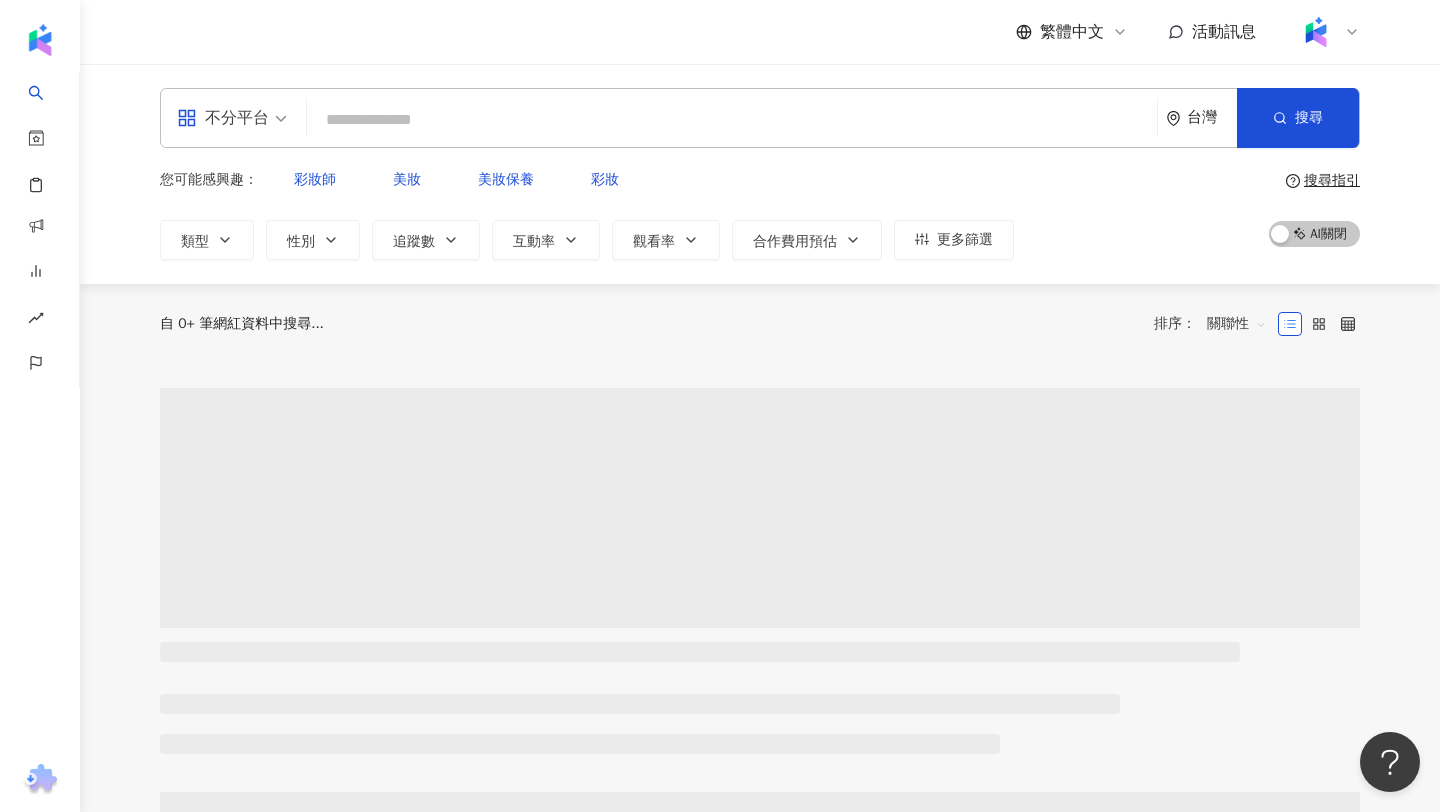 type on "*" 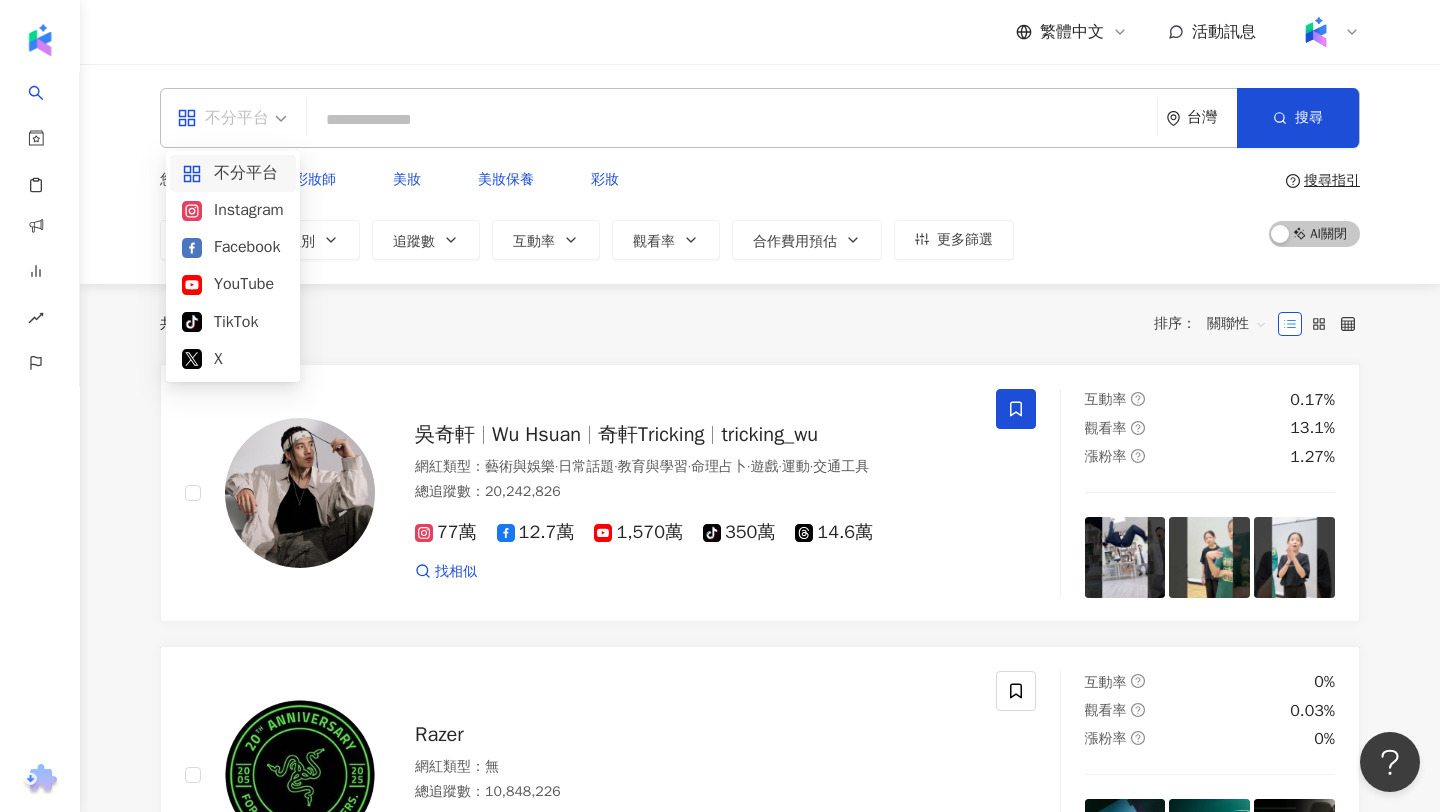 click at bounding box center [232, 118] 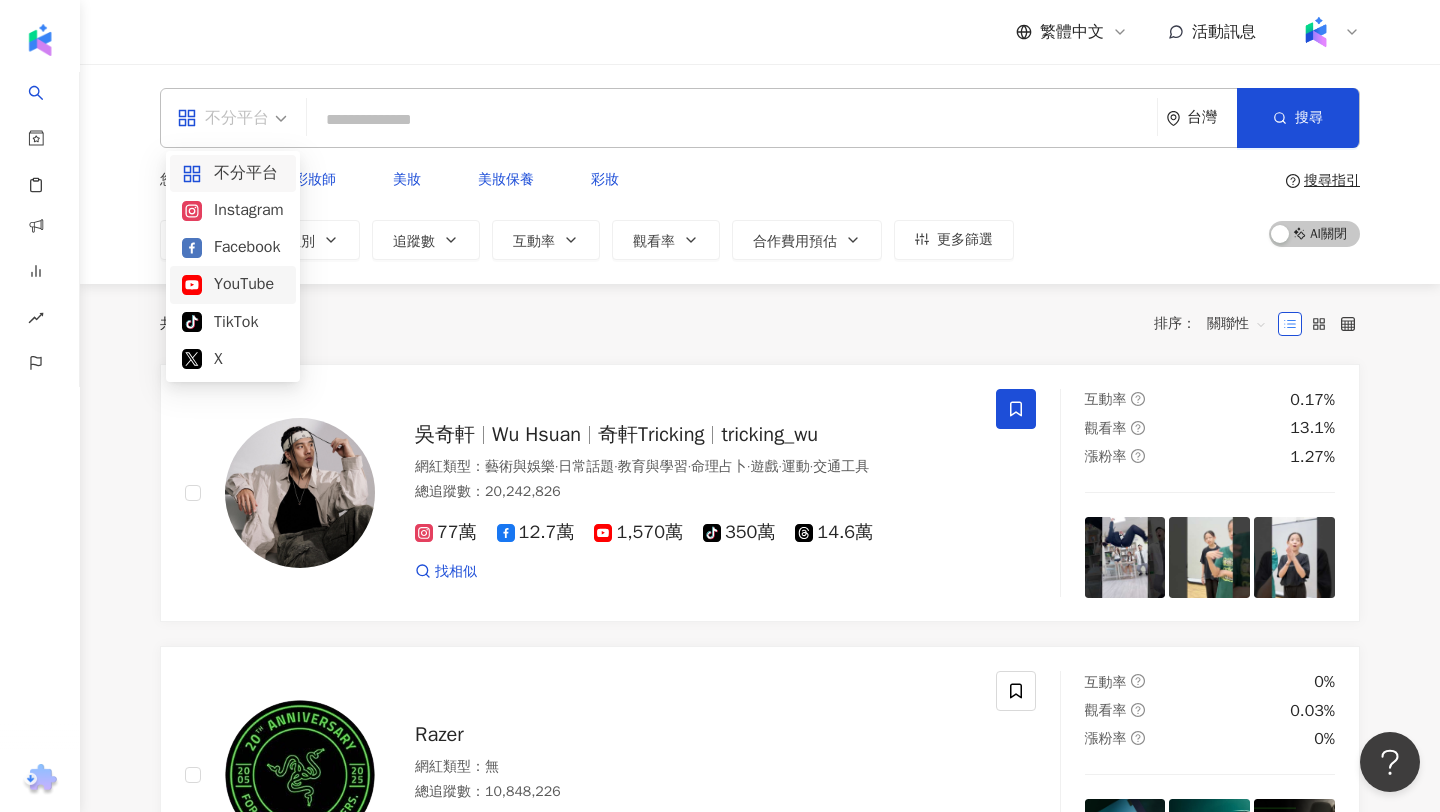 click on "YouTube" at bounding box center (233, 284) 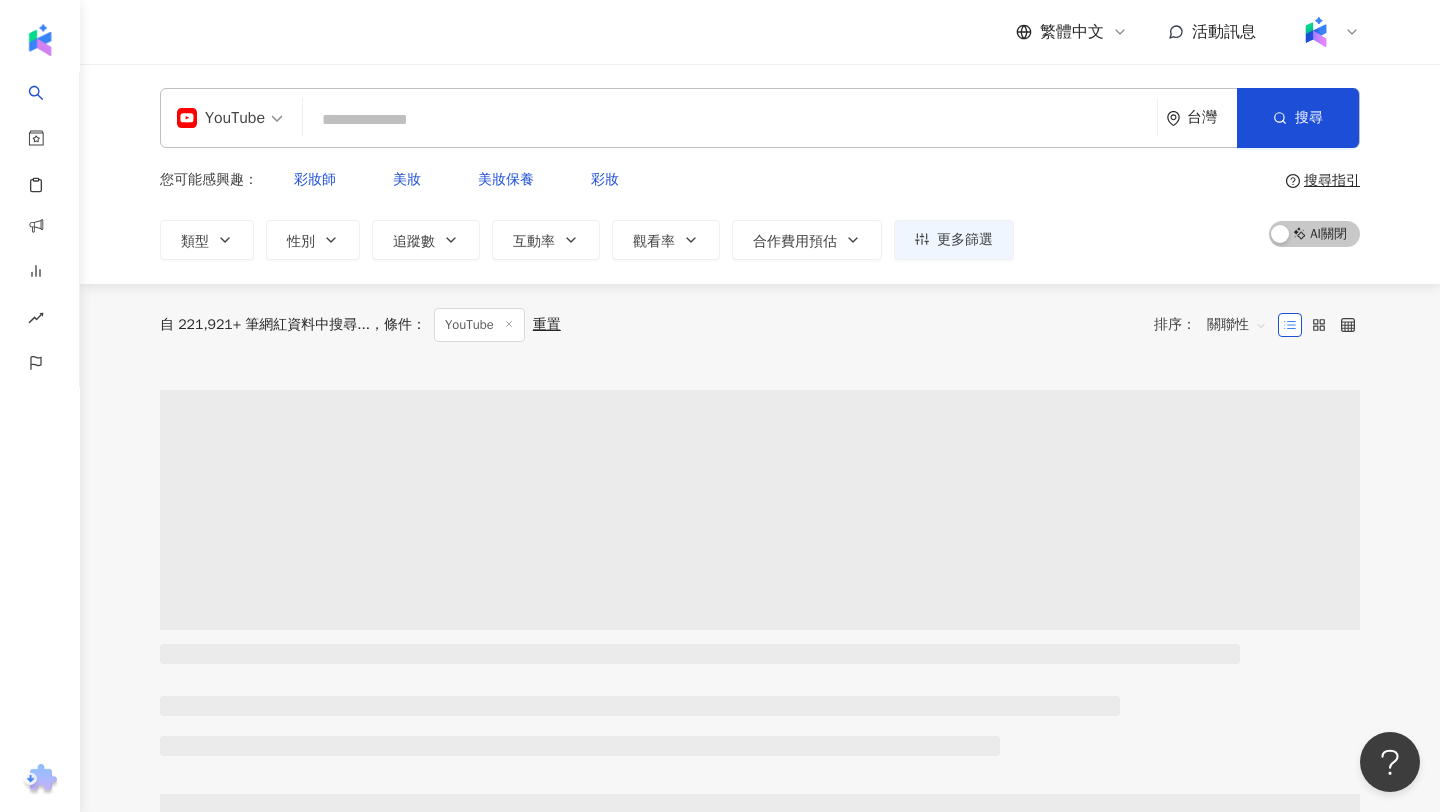 click at bounding box center (730, 120) 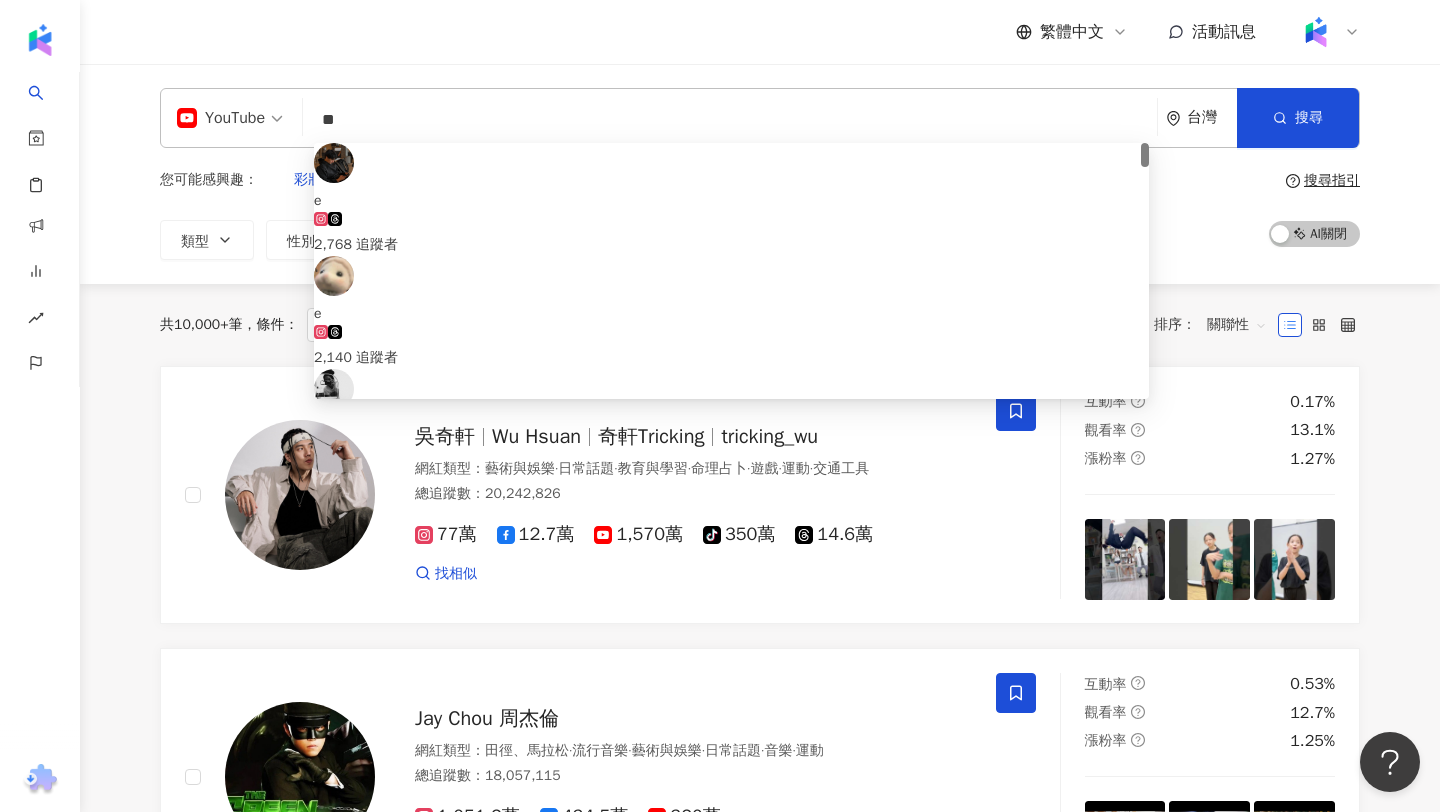 type on "*" 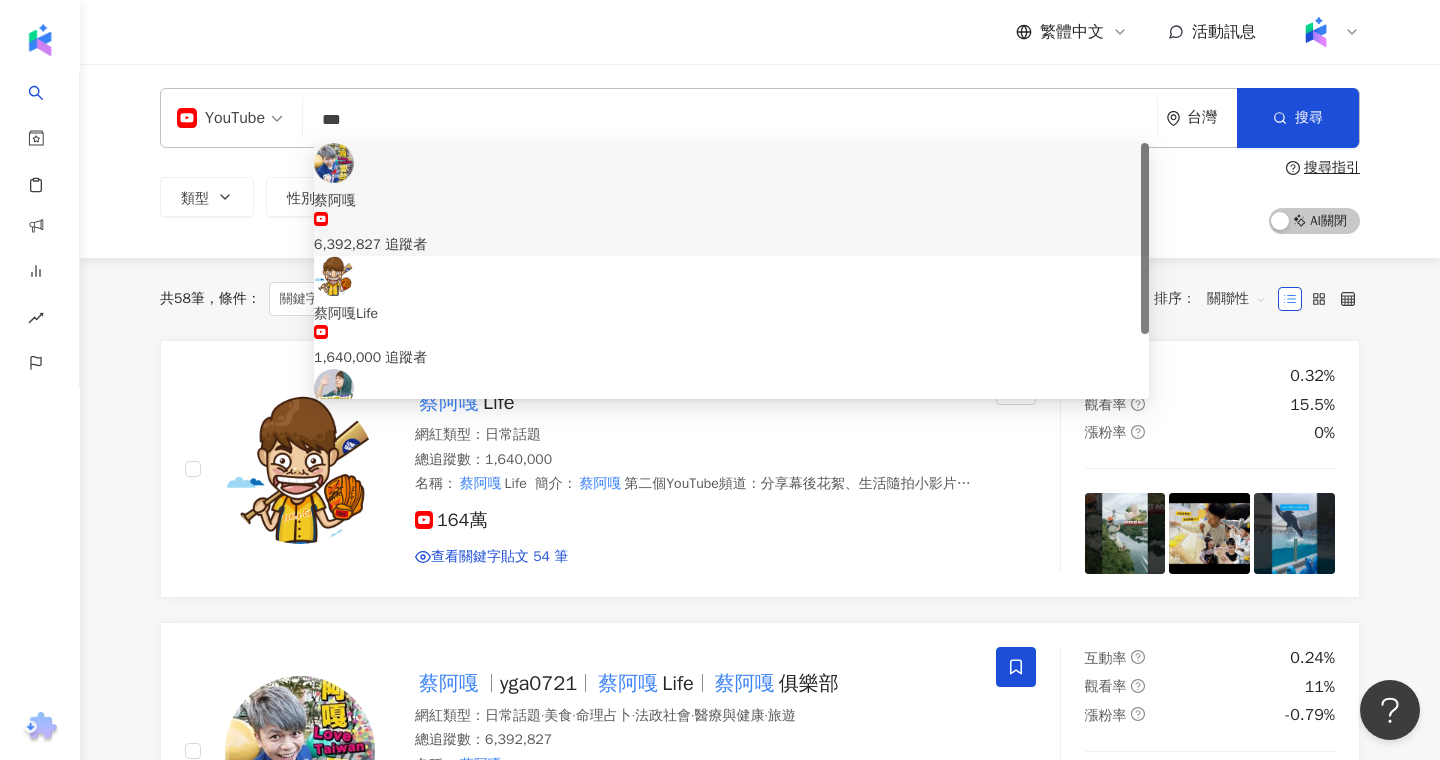 click on "***" at bounding box center (730, 120) 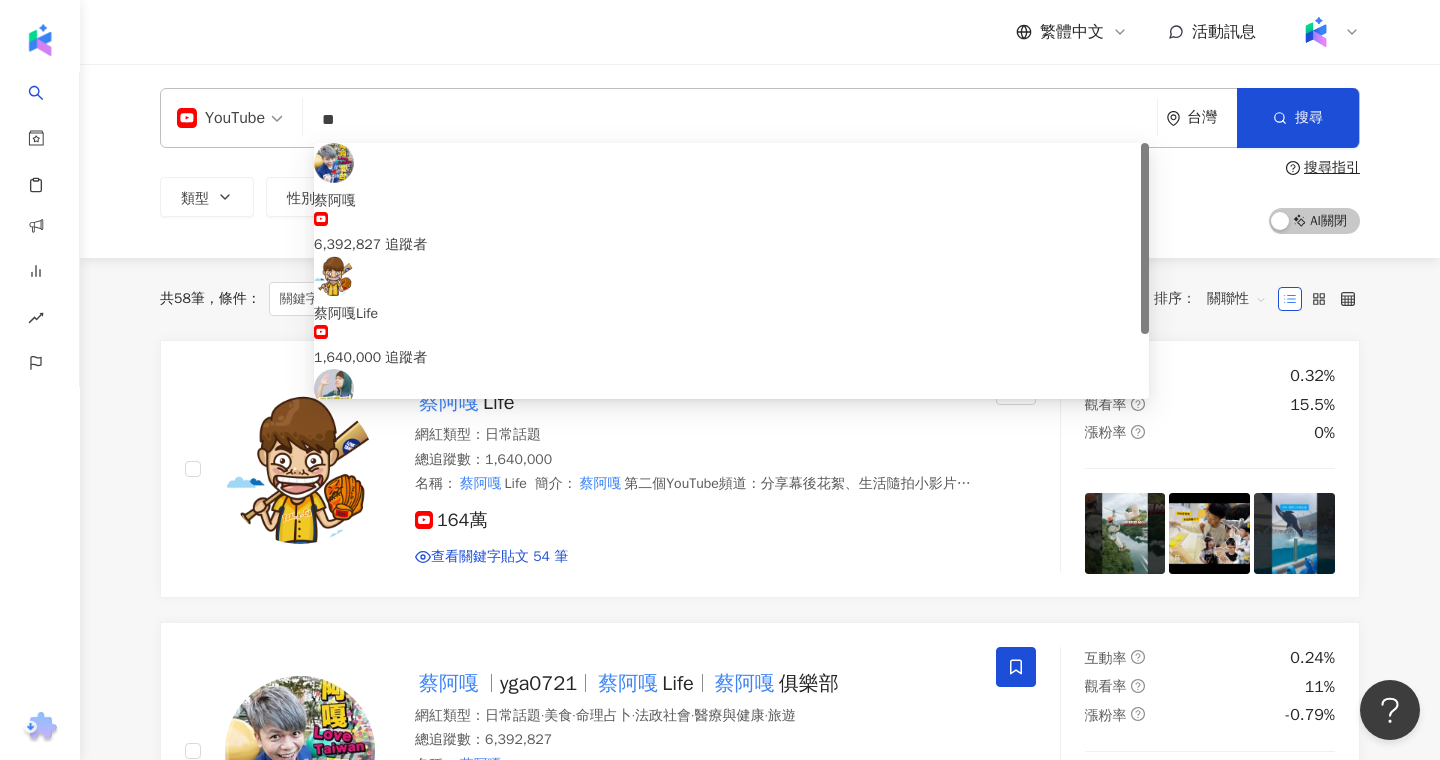 type on "*" 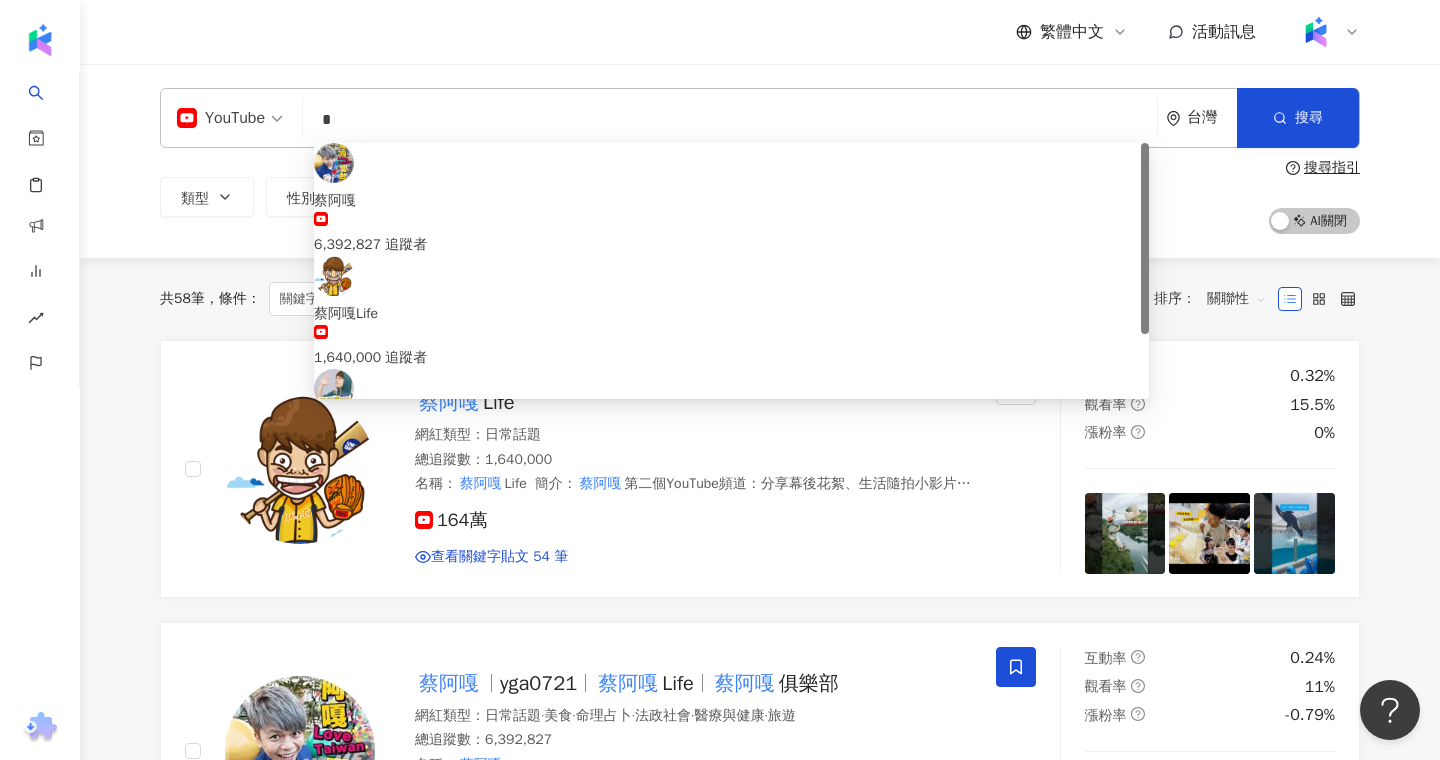 type 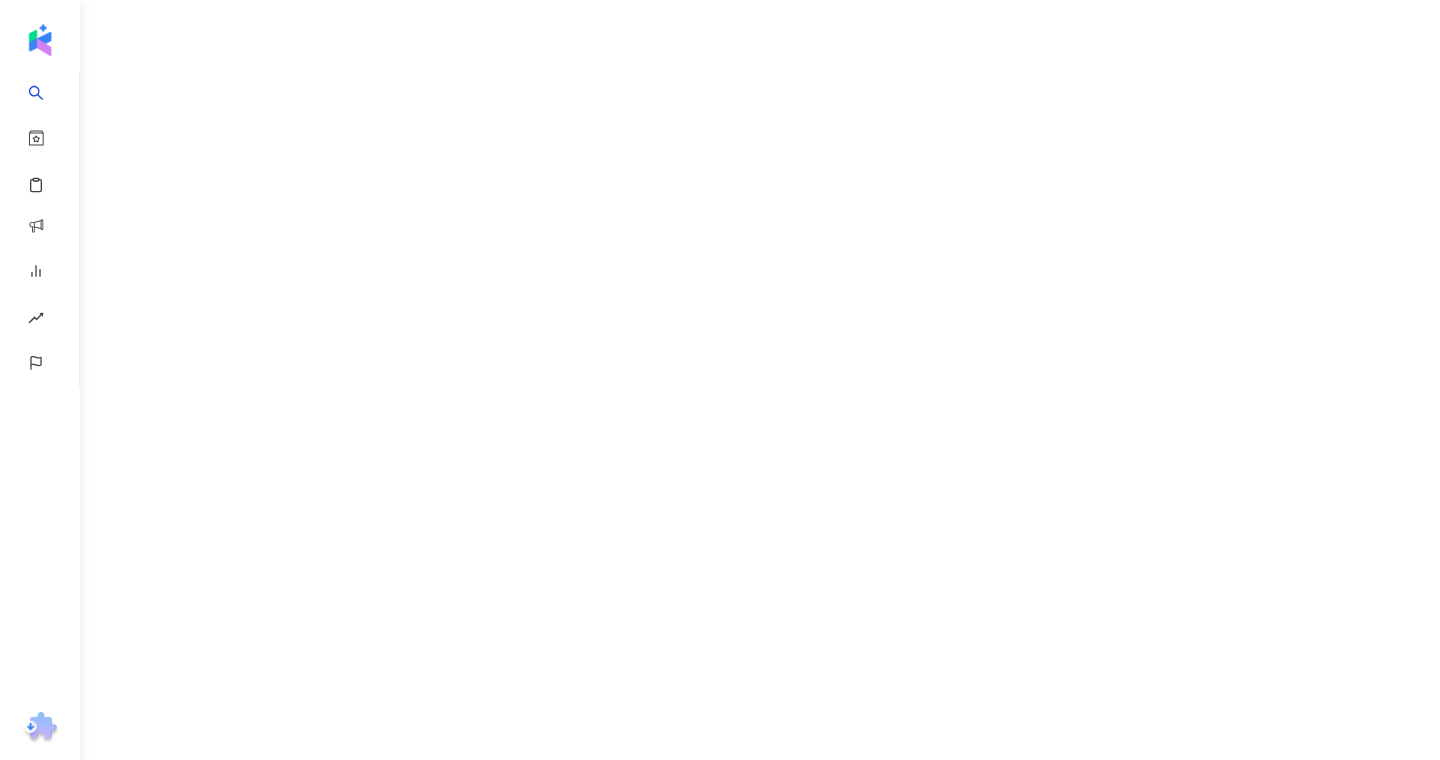 scroll, scrollTop: 0, scrollLeft: 0, axis: both 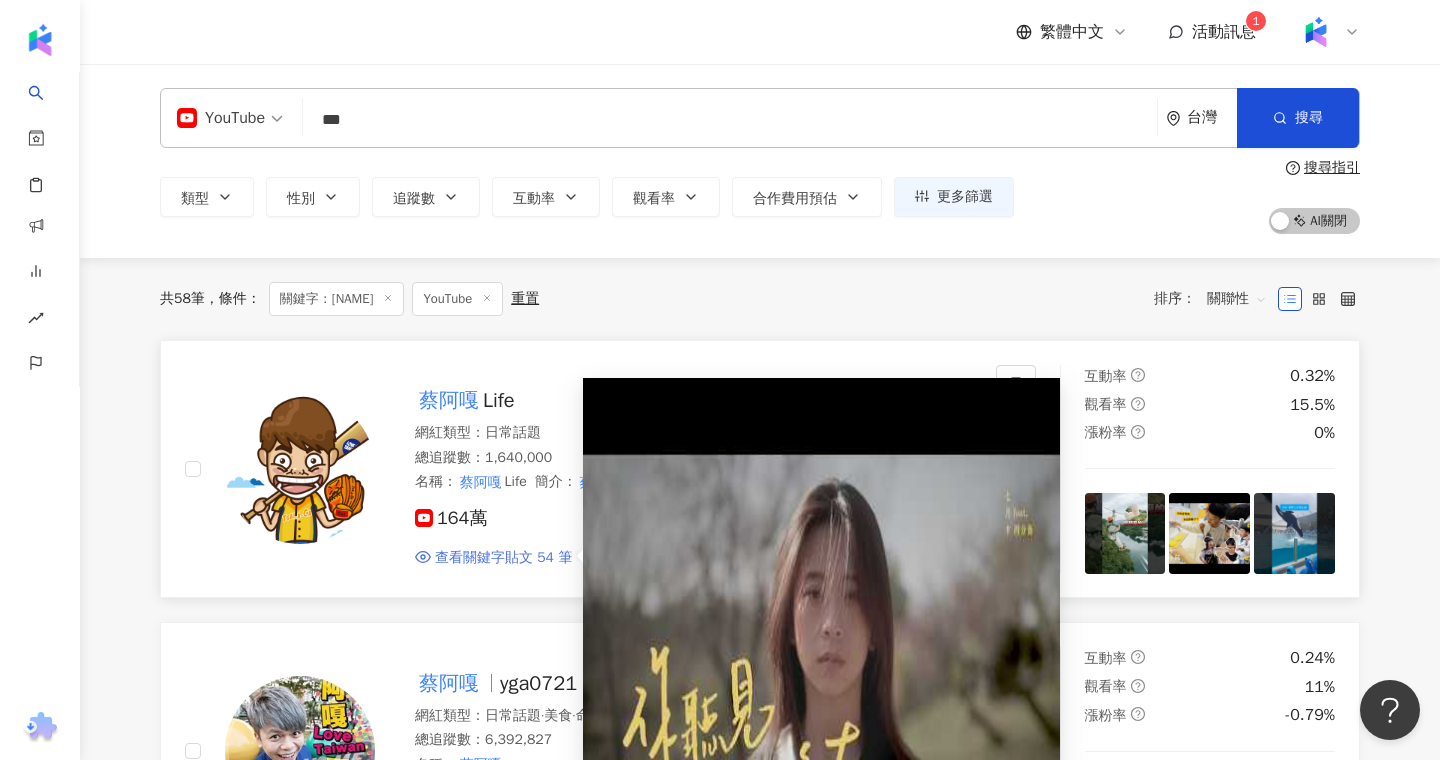 click on "查看關鍵字貼文 54 筆" at bounding box center (503, 558) 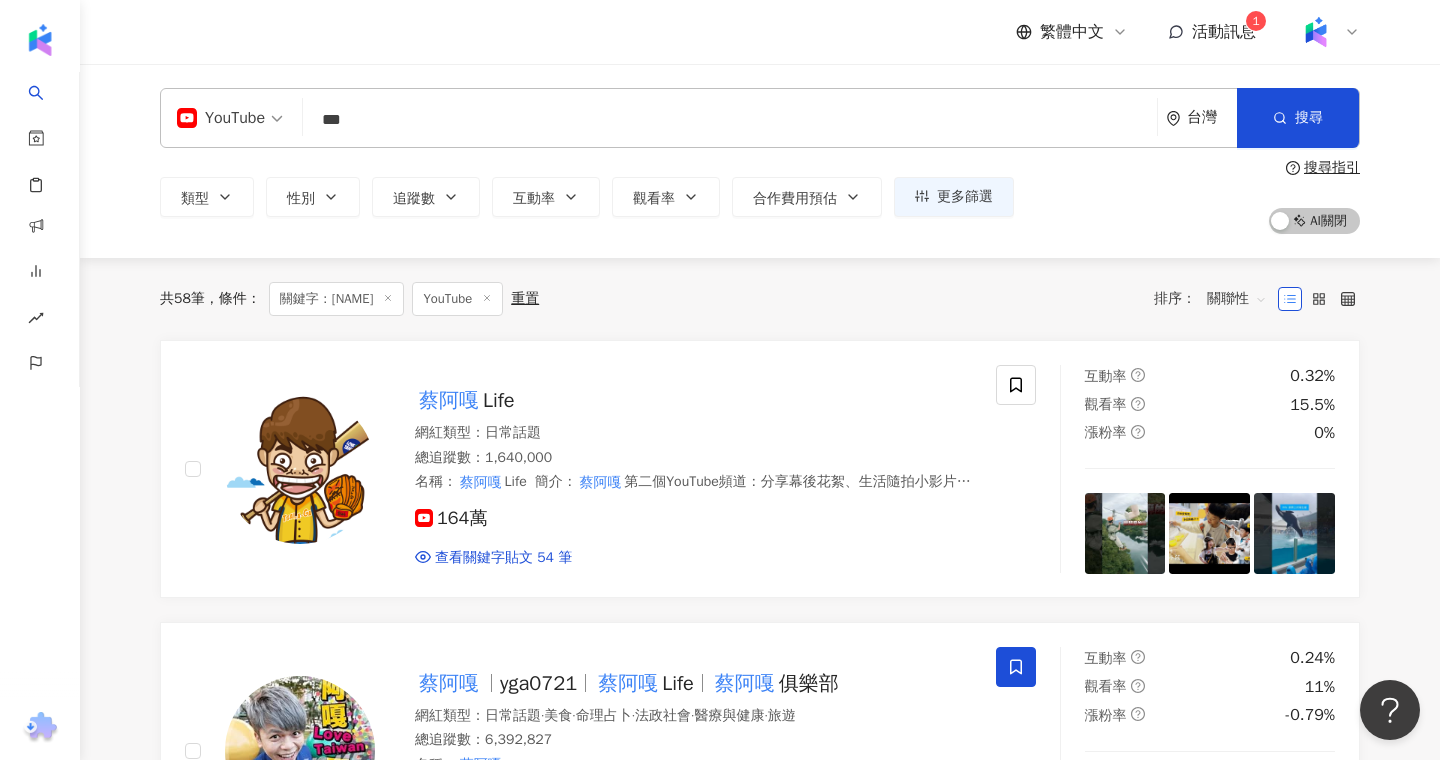 click on "***" at bounding box center [730, 120] 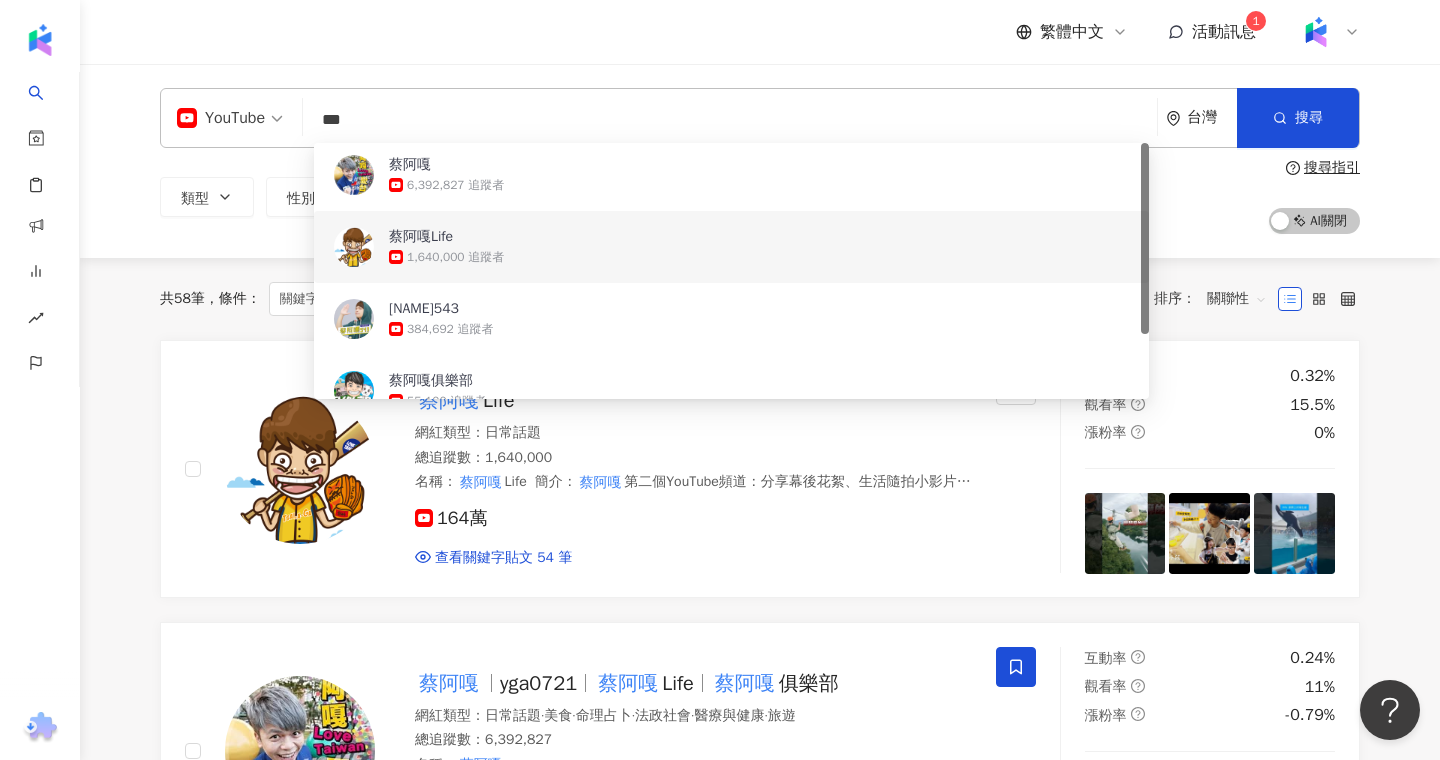 scroll, scrollTop: 0, scrollLeft: 0, axis: both 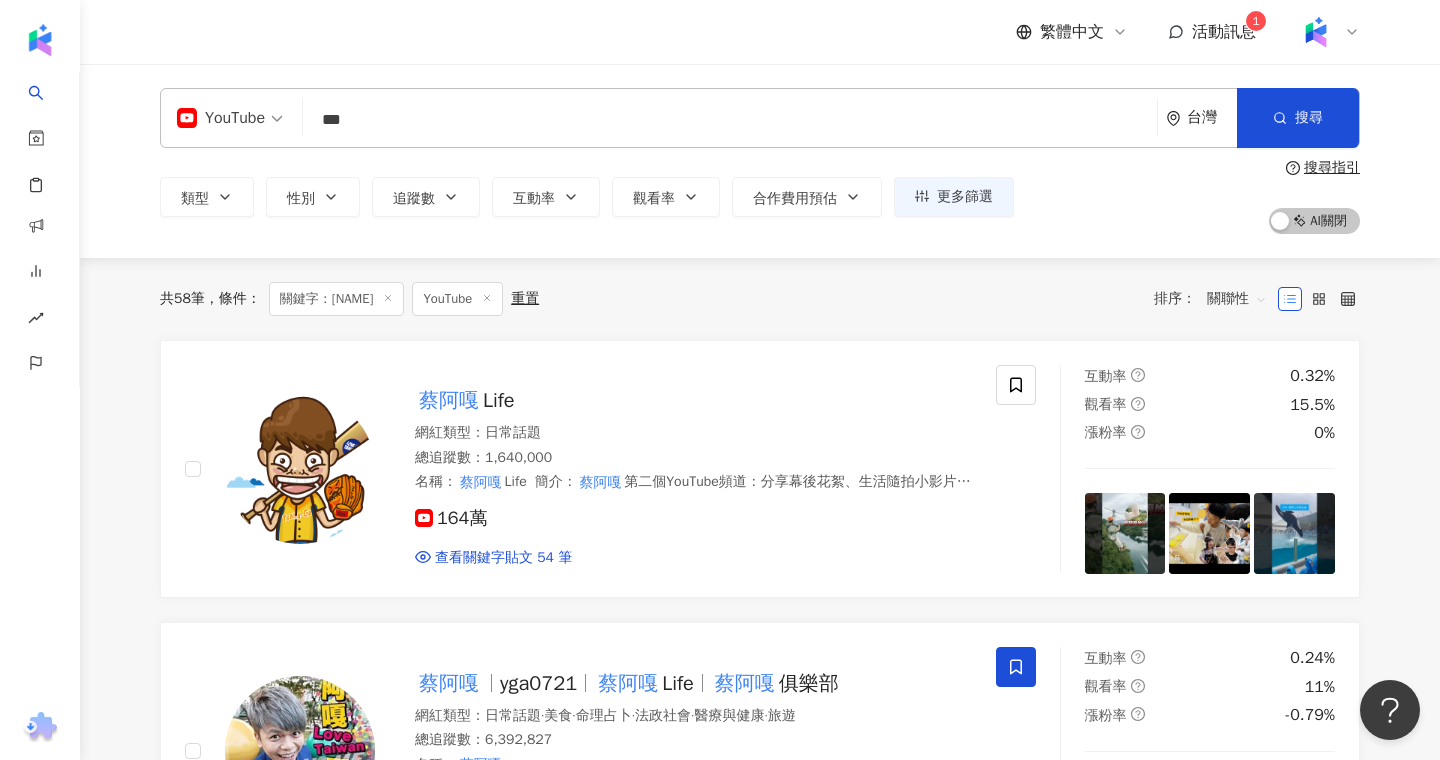 click on "繁體中文 活動訊息 1" at bounding box center (760, 32) 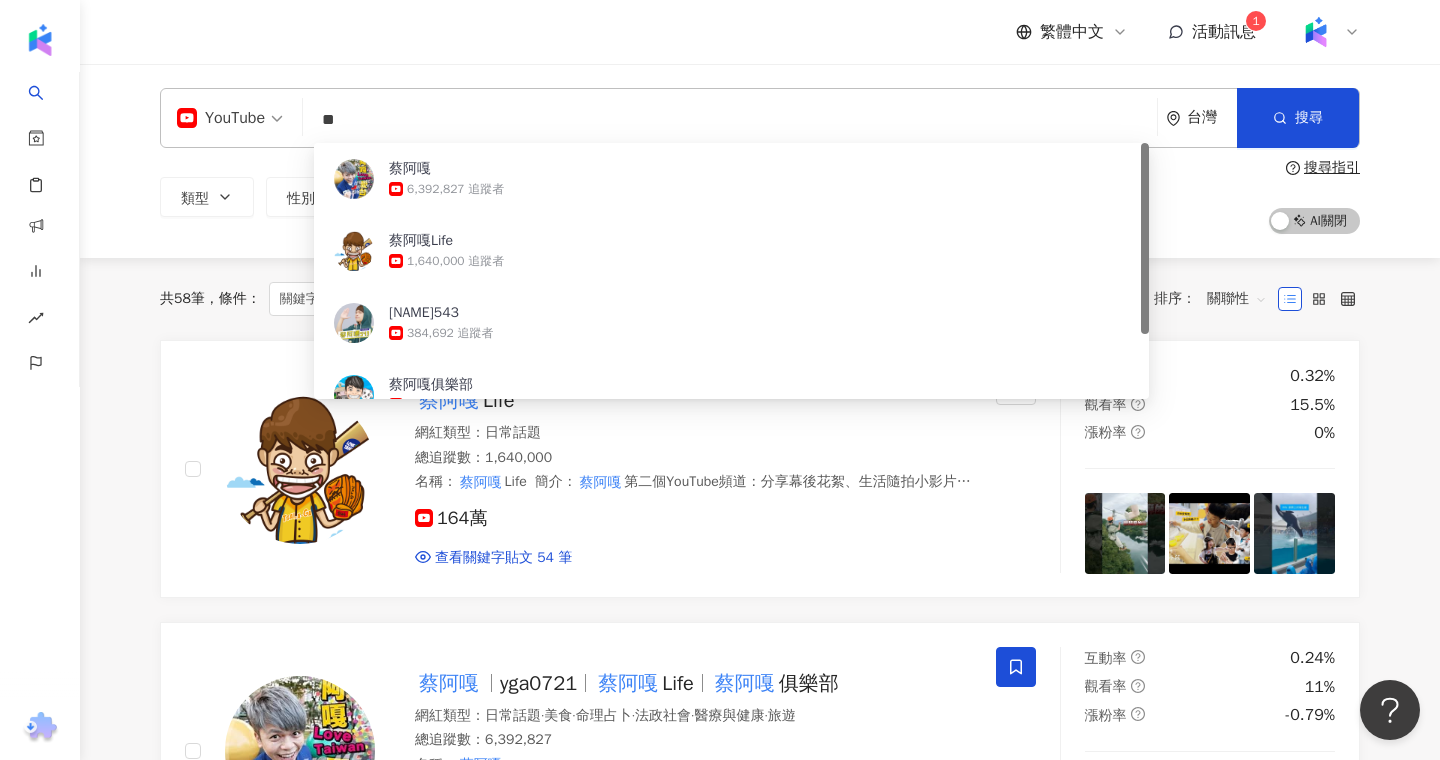 type on "*" 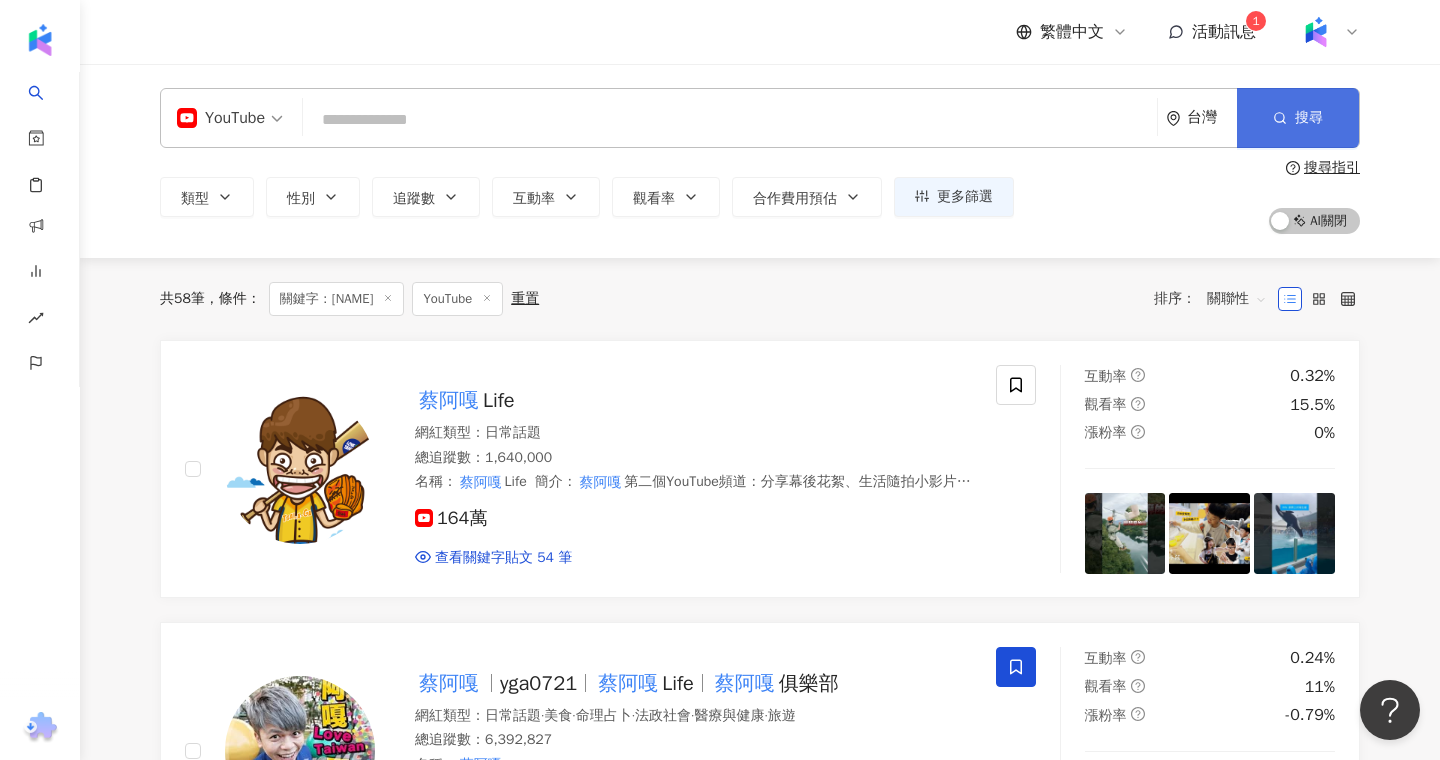 type 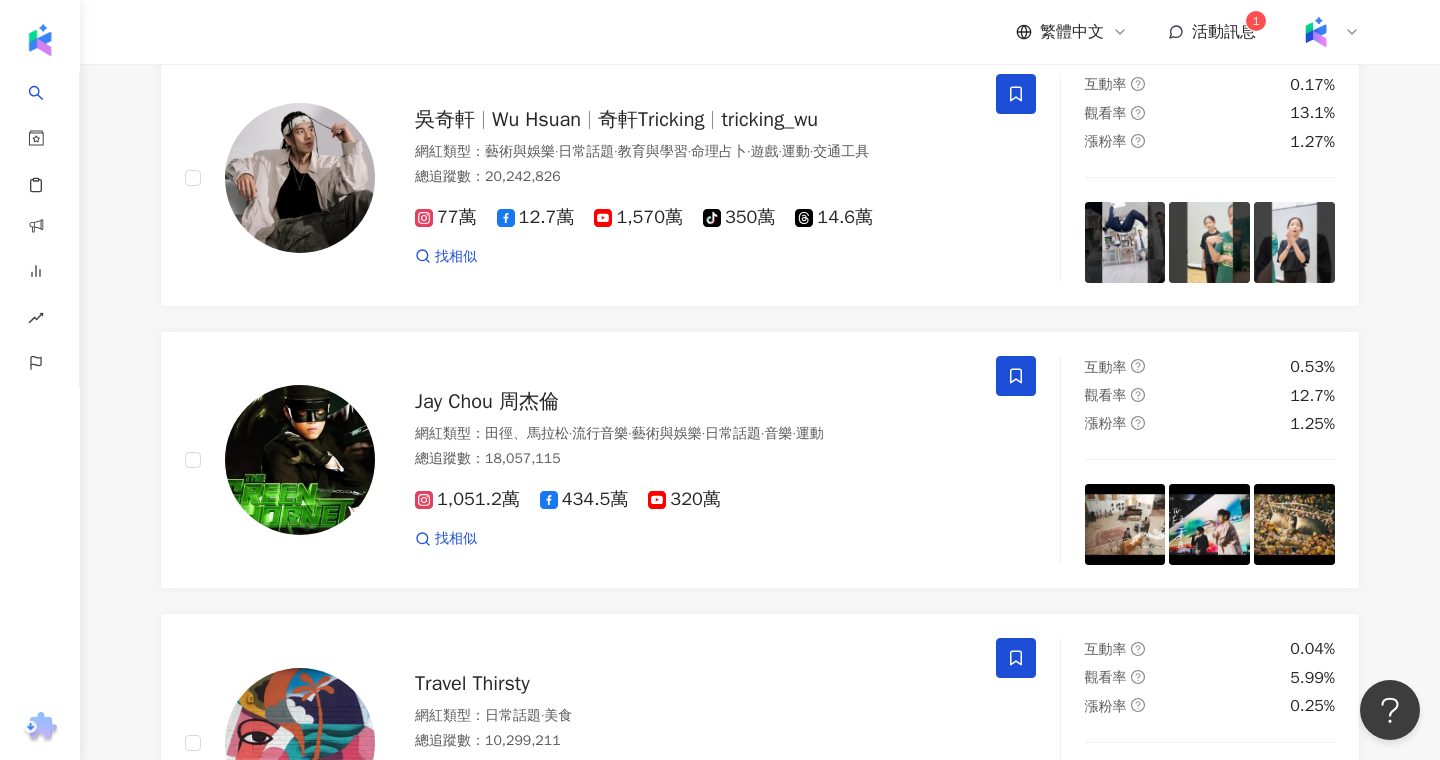 scroll, scrollTop: 268, scrollLeft: 0, axis: vertical 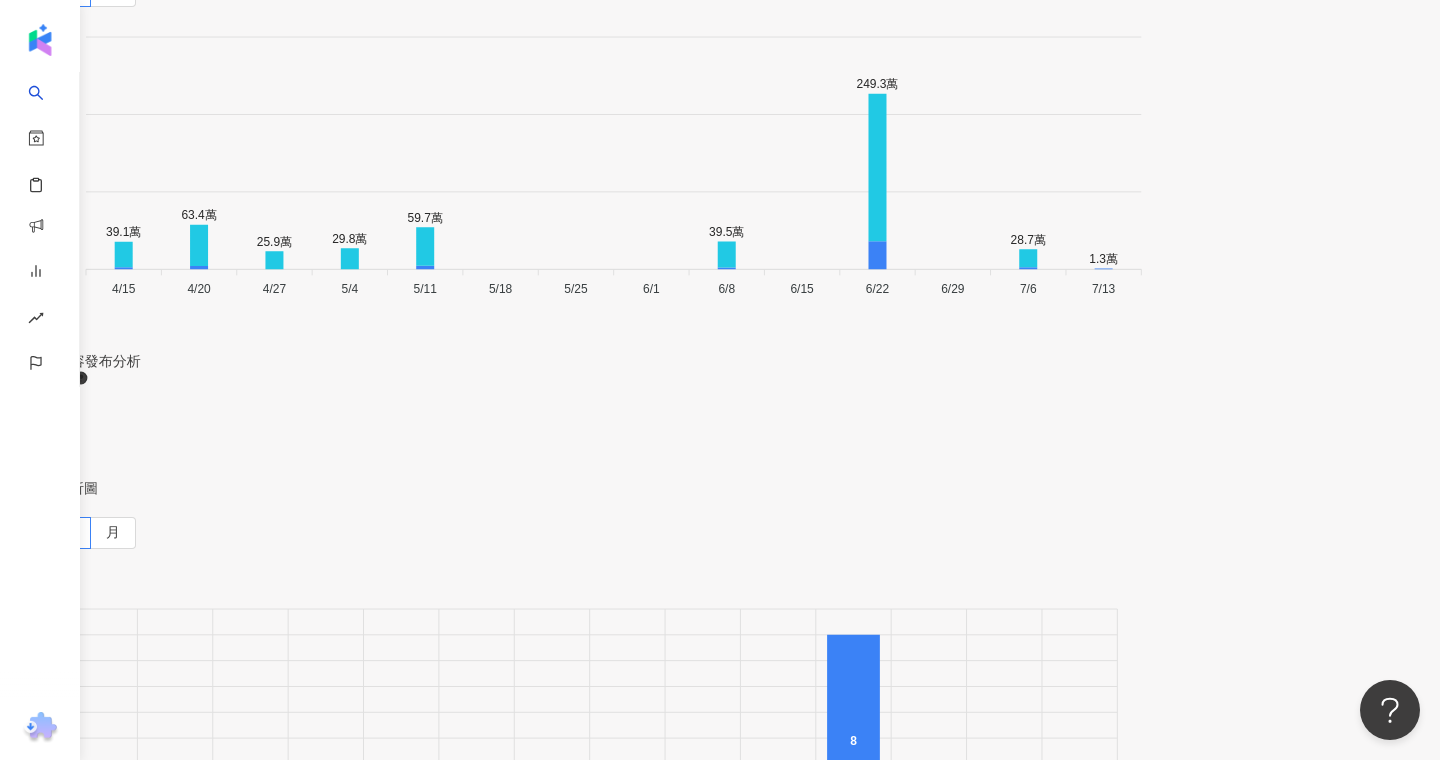 click on "總覽" at bounding box center [86, -4811] 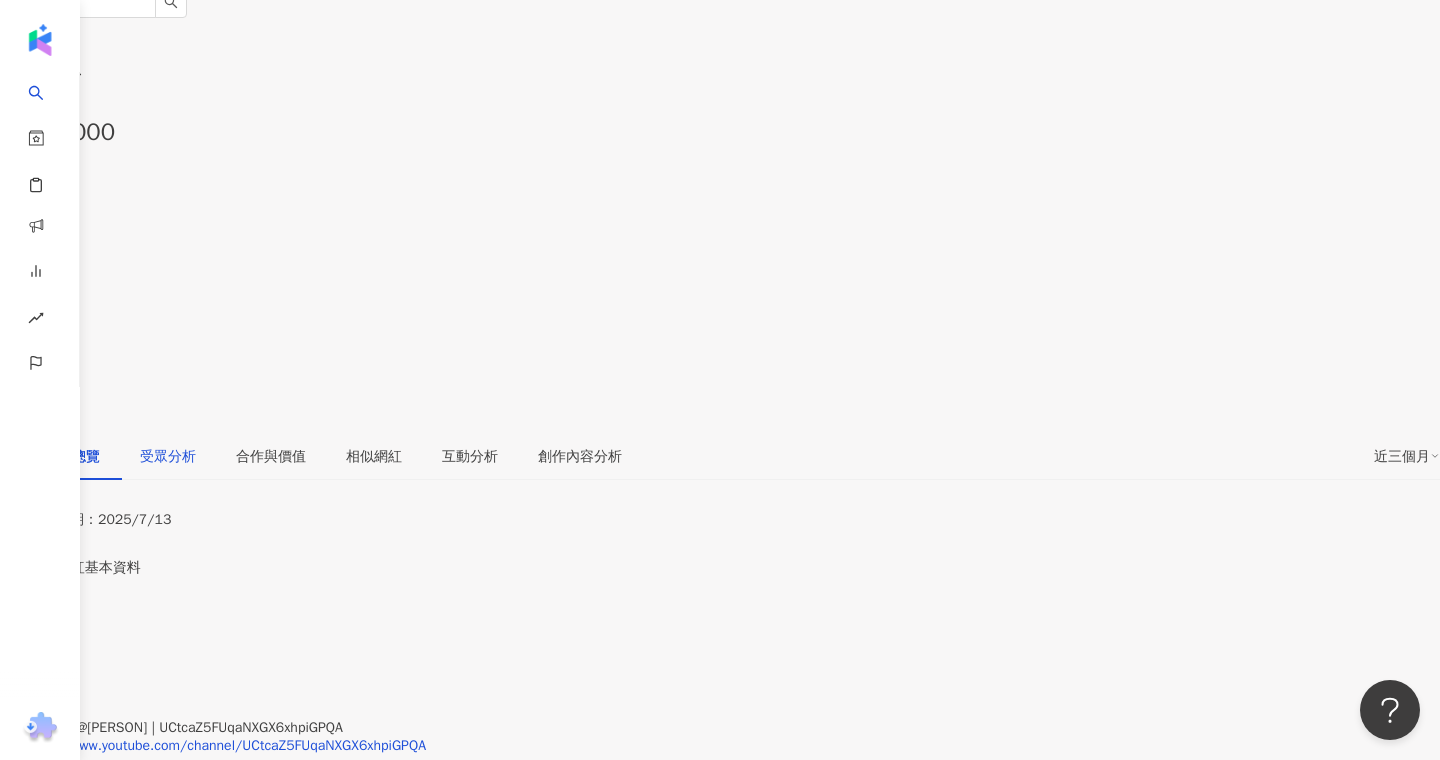 click on "受眾分析" at bounding box center [168, 457] 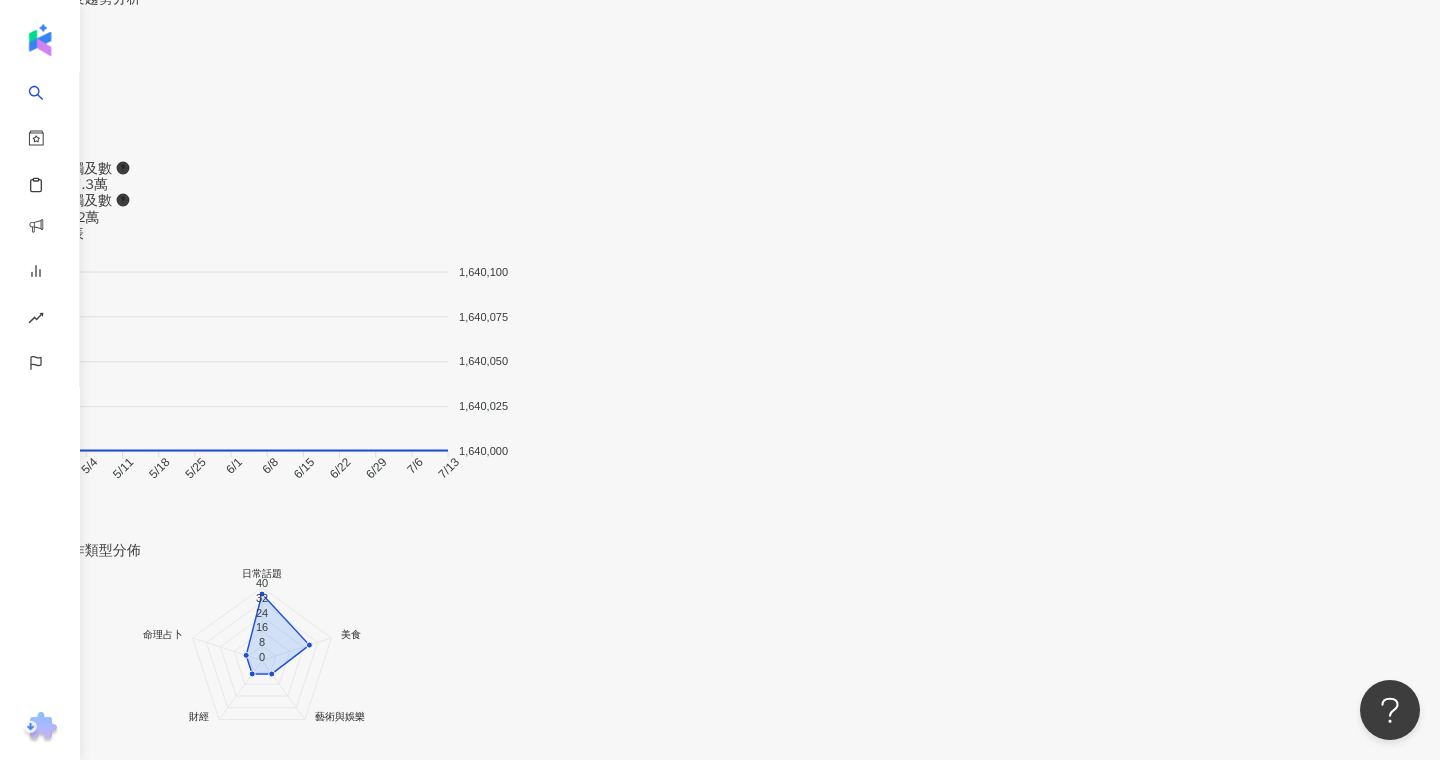 scroll, scrollTop: 1699, scrollLeft: 0, axis: vertical 